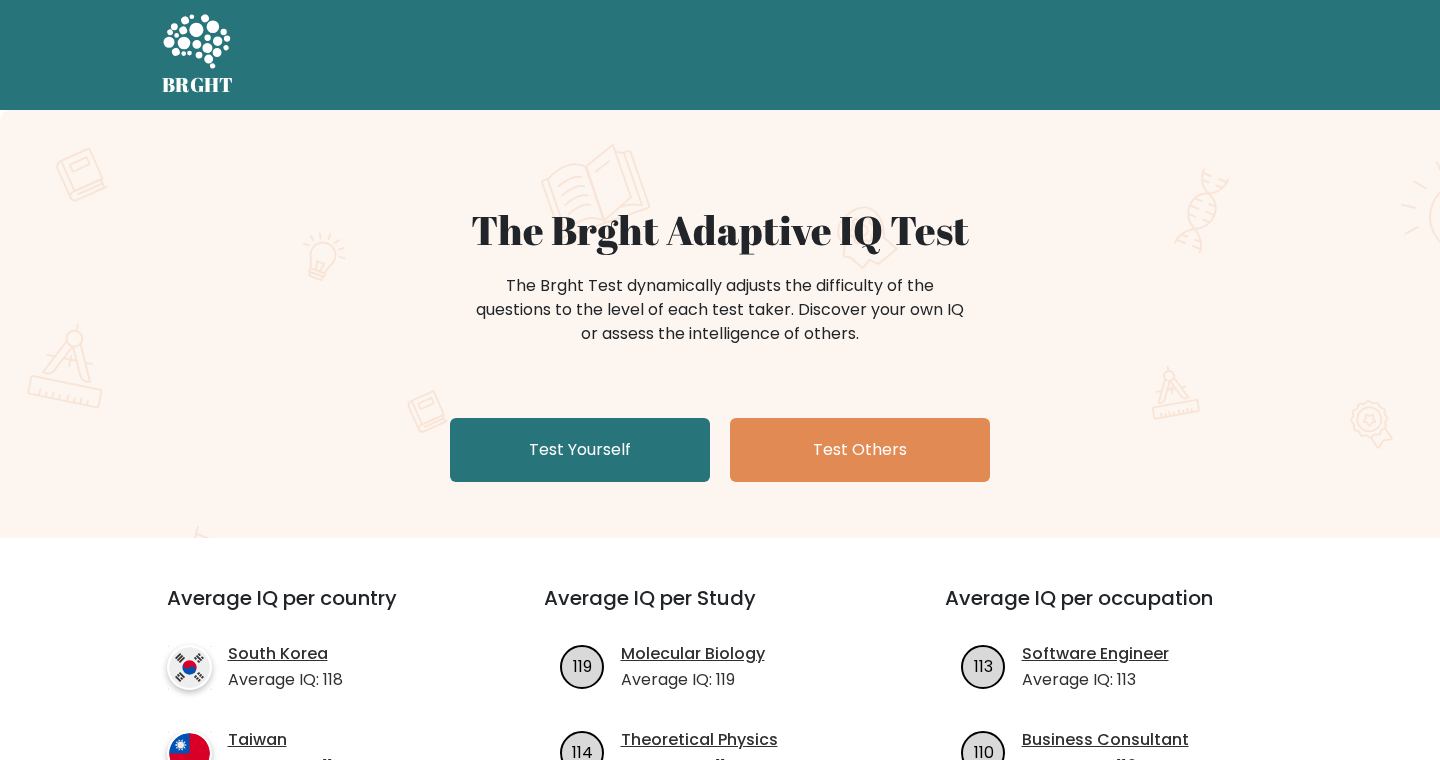scroll, scrollTop: 0, scrollLeft: 0, axis: both 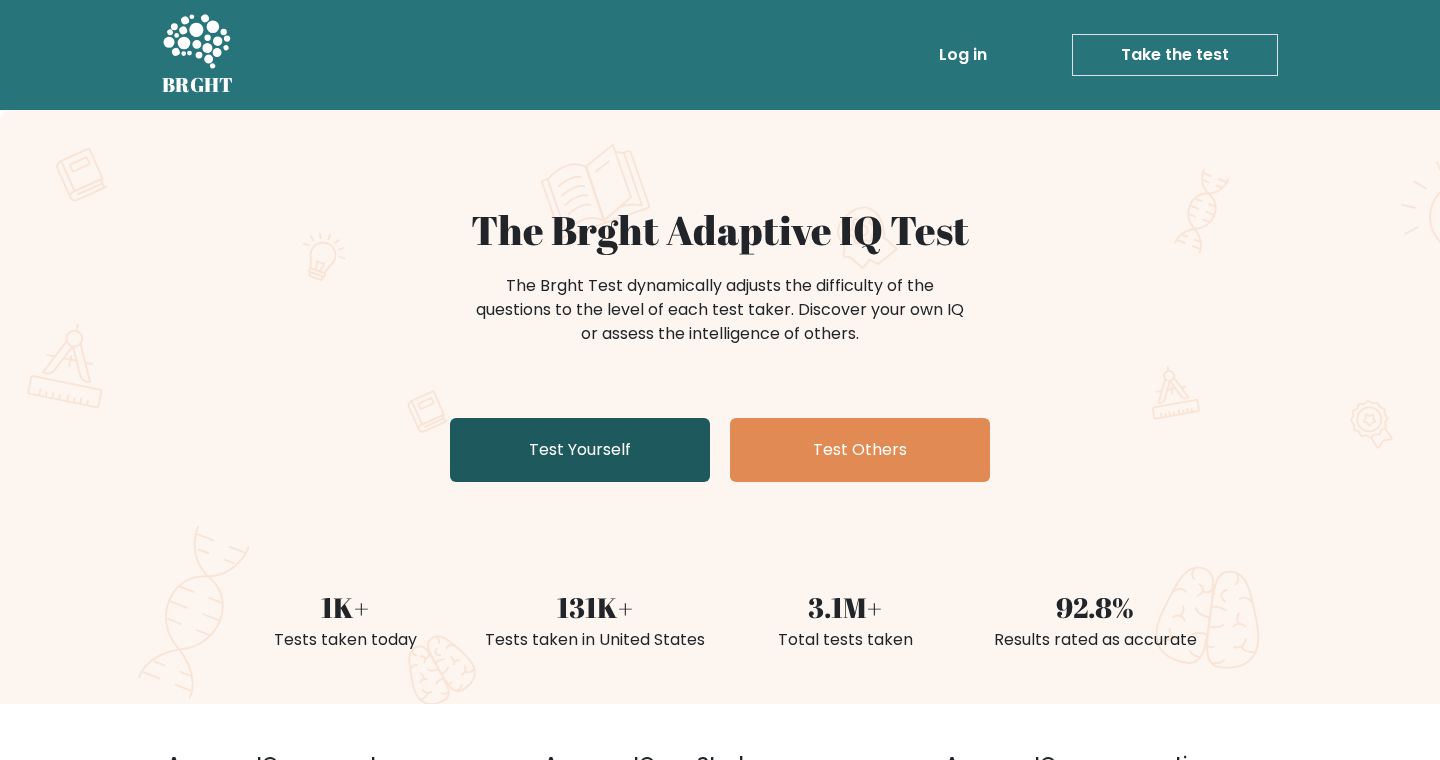 click on "Test Yourself" at bounding box center [580, 450] 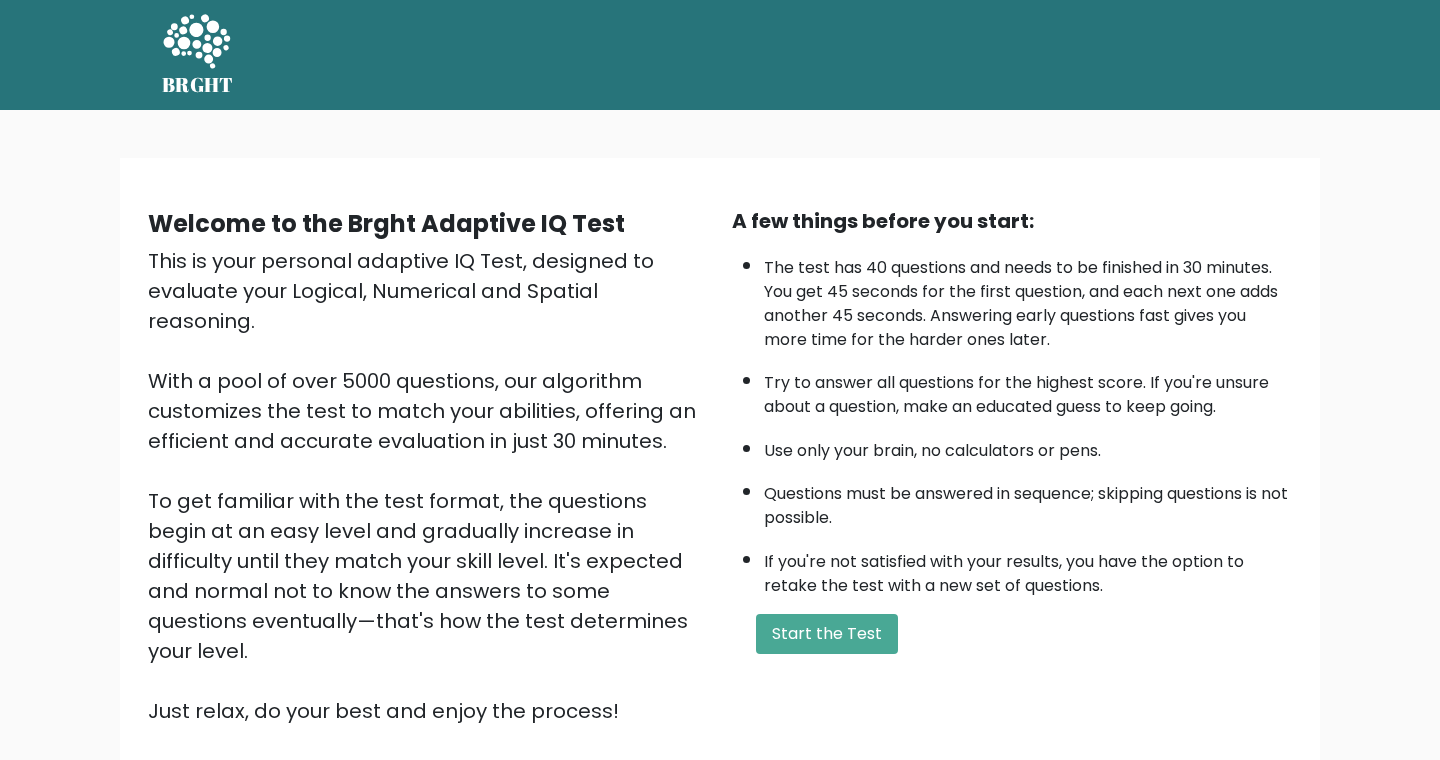 scroll, scrollTop: 0, scrollLeft: 0, axis: both 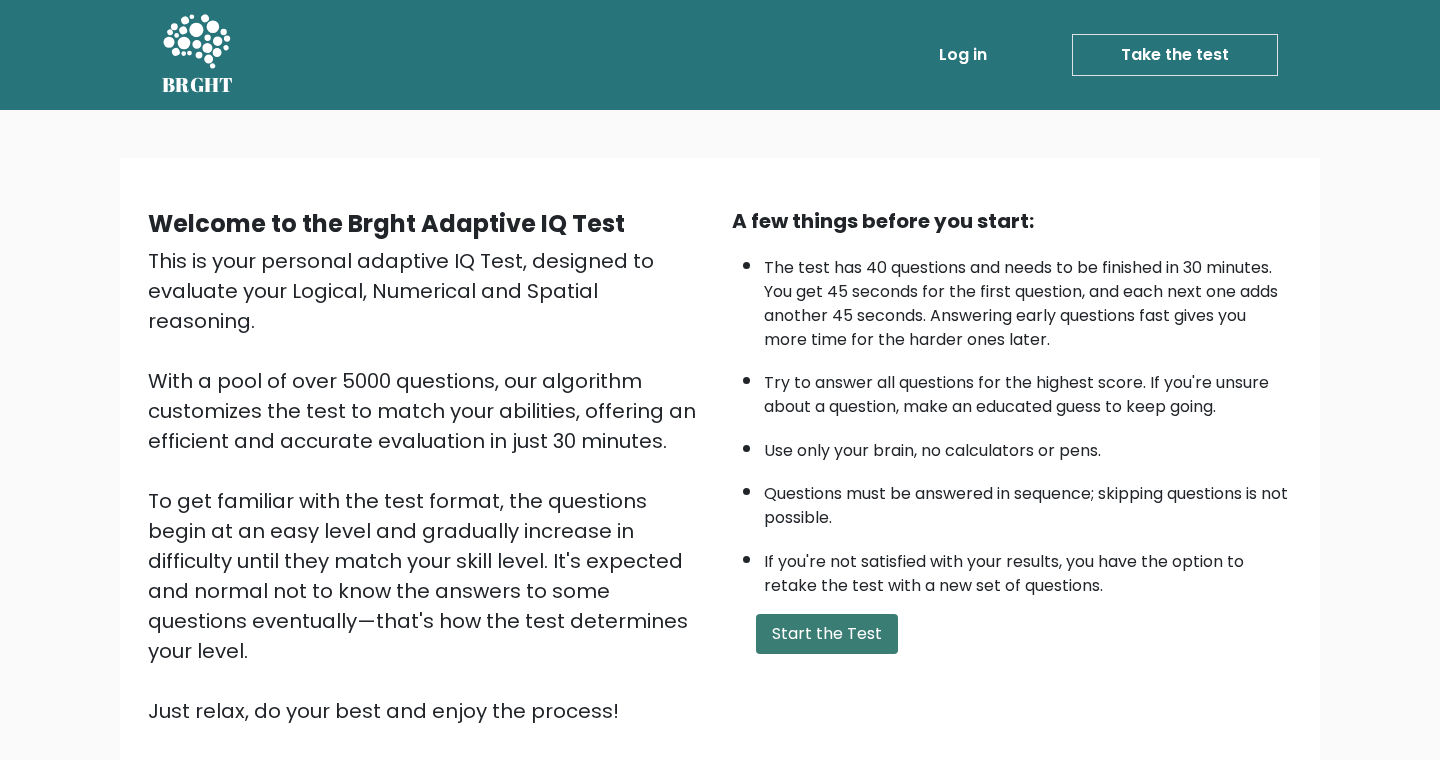 click on "Start the Test" at bounding box center [827, 634] 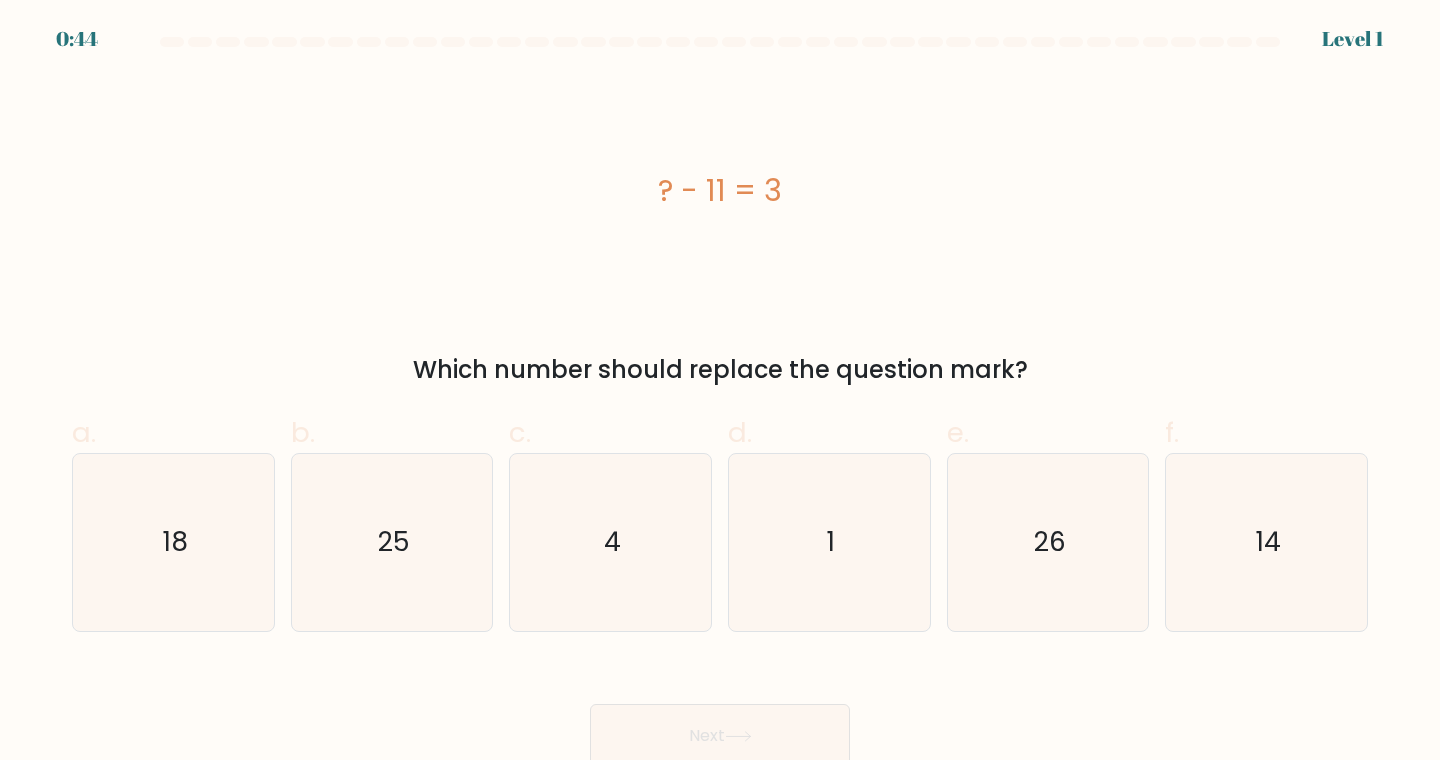 scroll, scrollTop: 8, scrollLeft: 0, axis: vertical 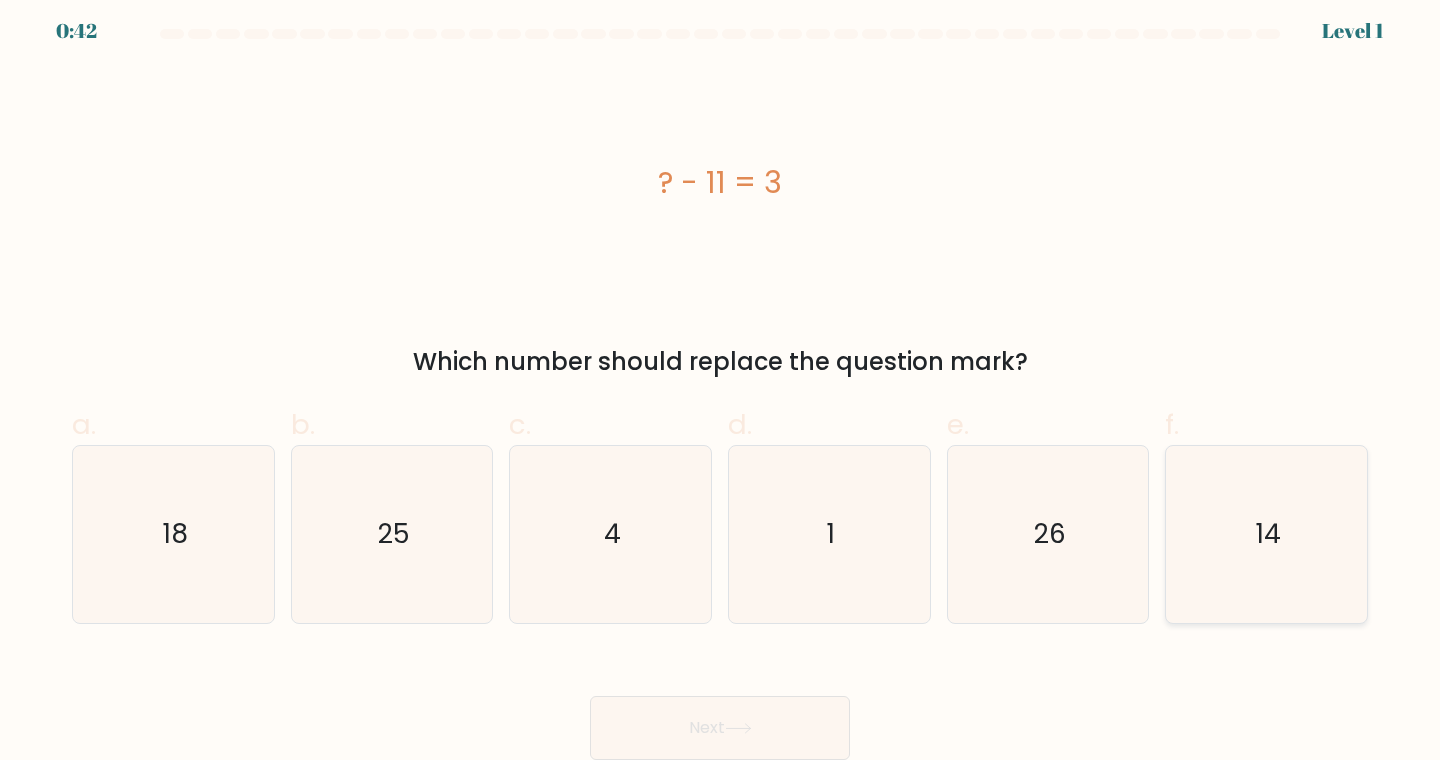 click on "14" at bounding box center [1266, 534] 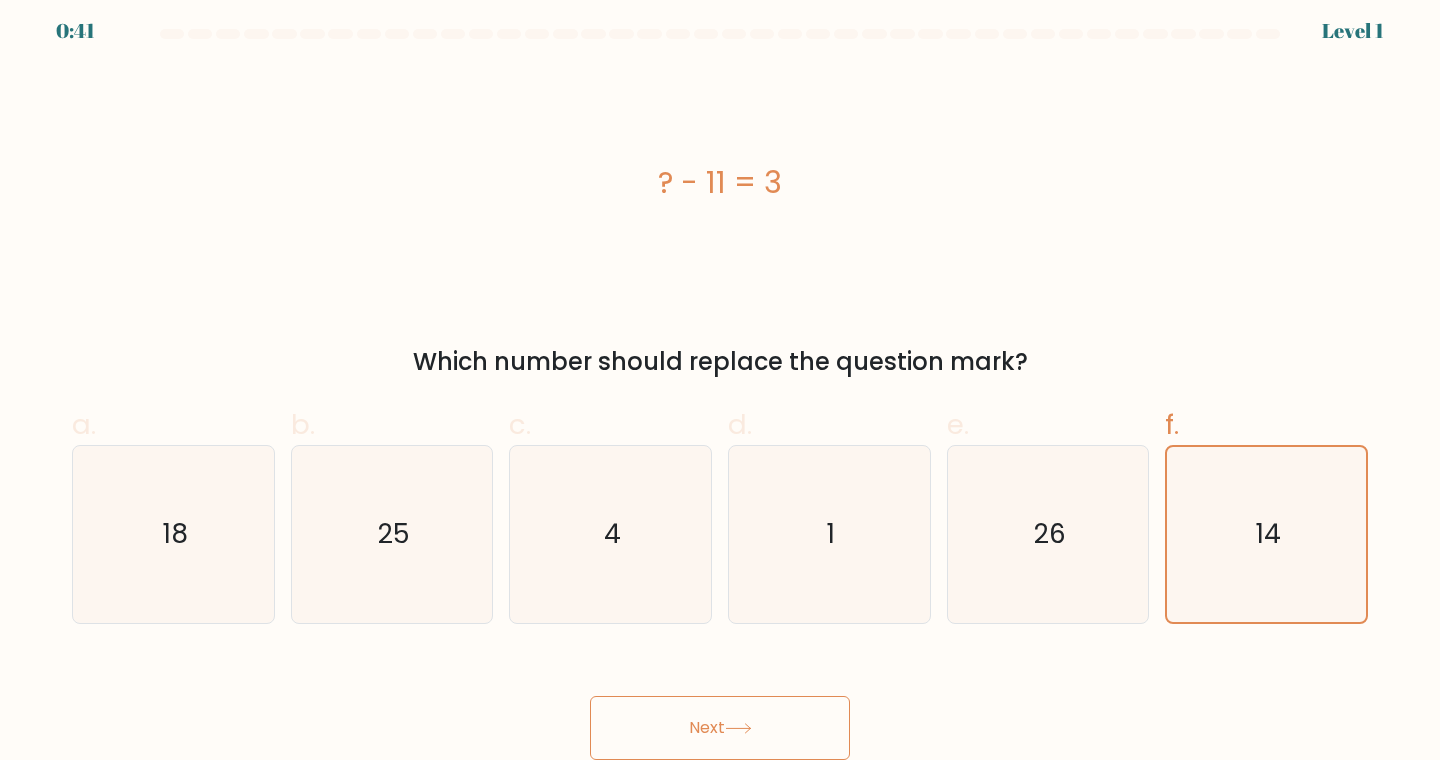 click on "Next" at bounding box center (720, 728) 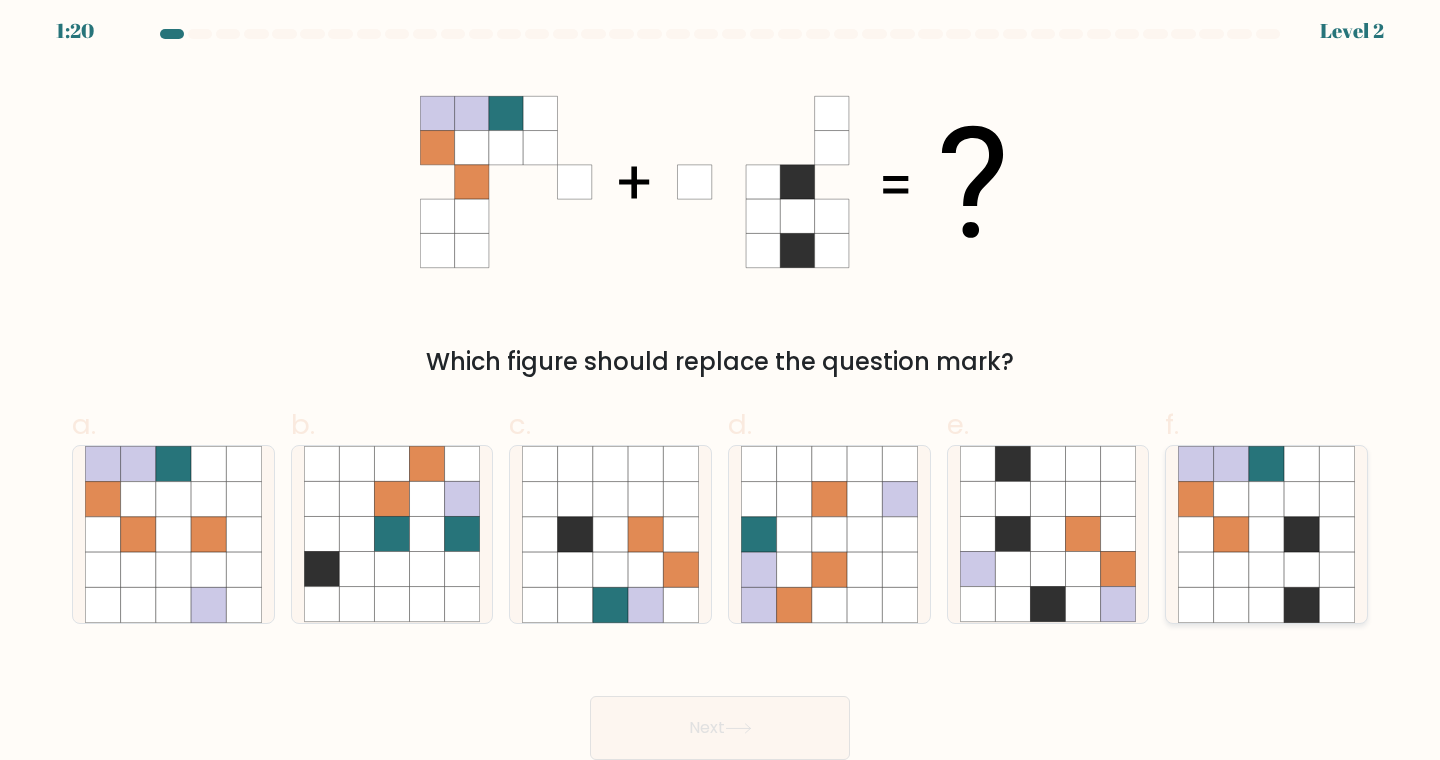 click at bounding box center (1301, 569) 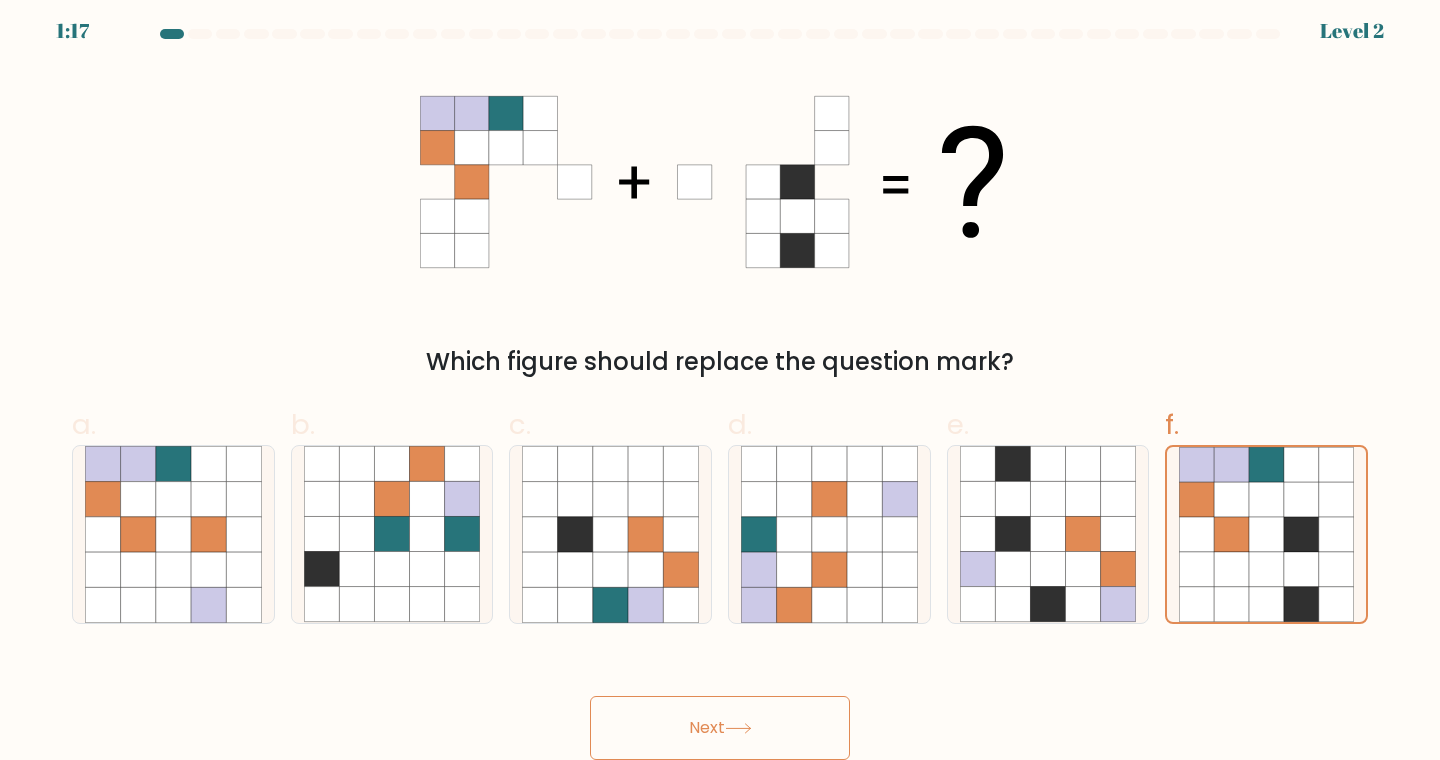 click on "Next" at bounding box center (720, 728) 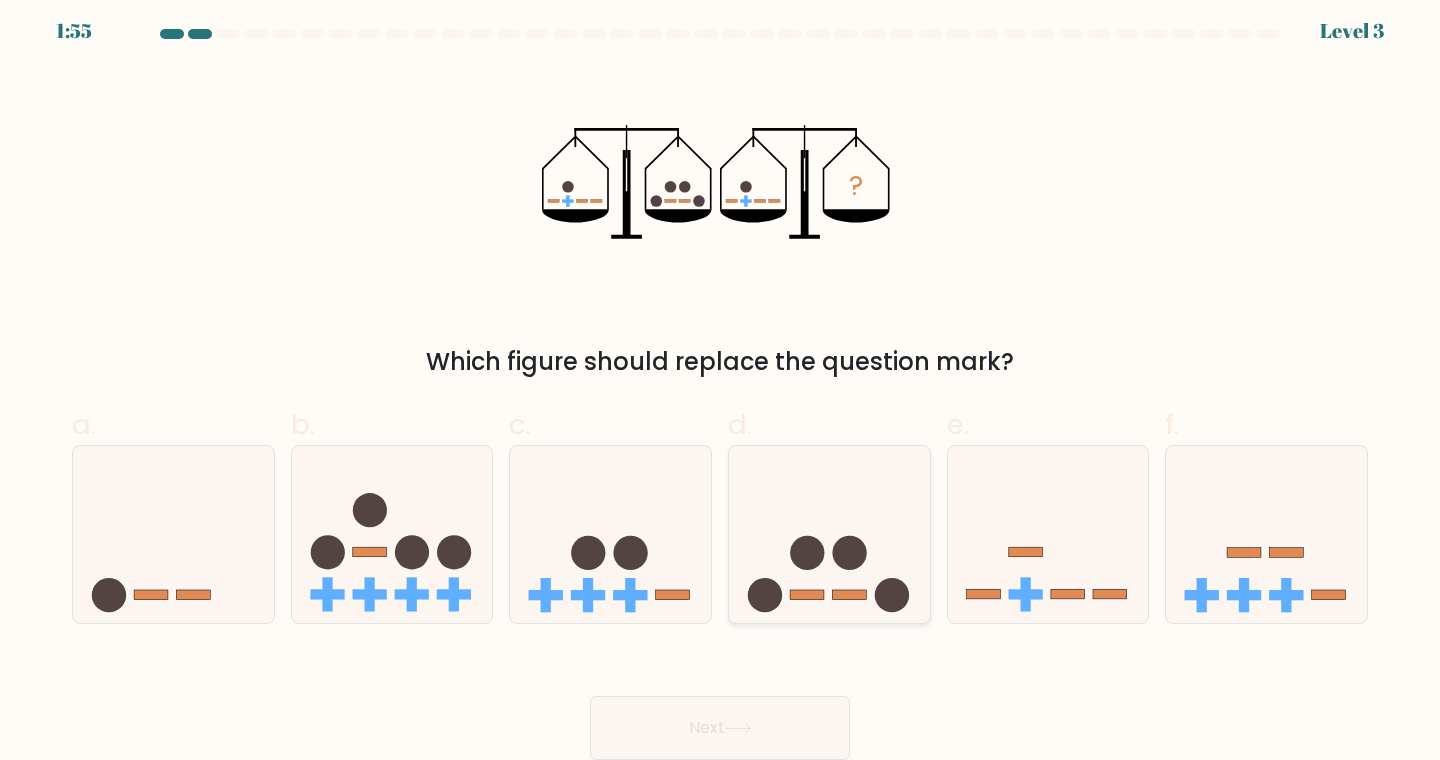 click at bounding box center [829, 534] 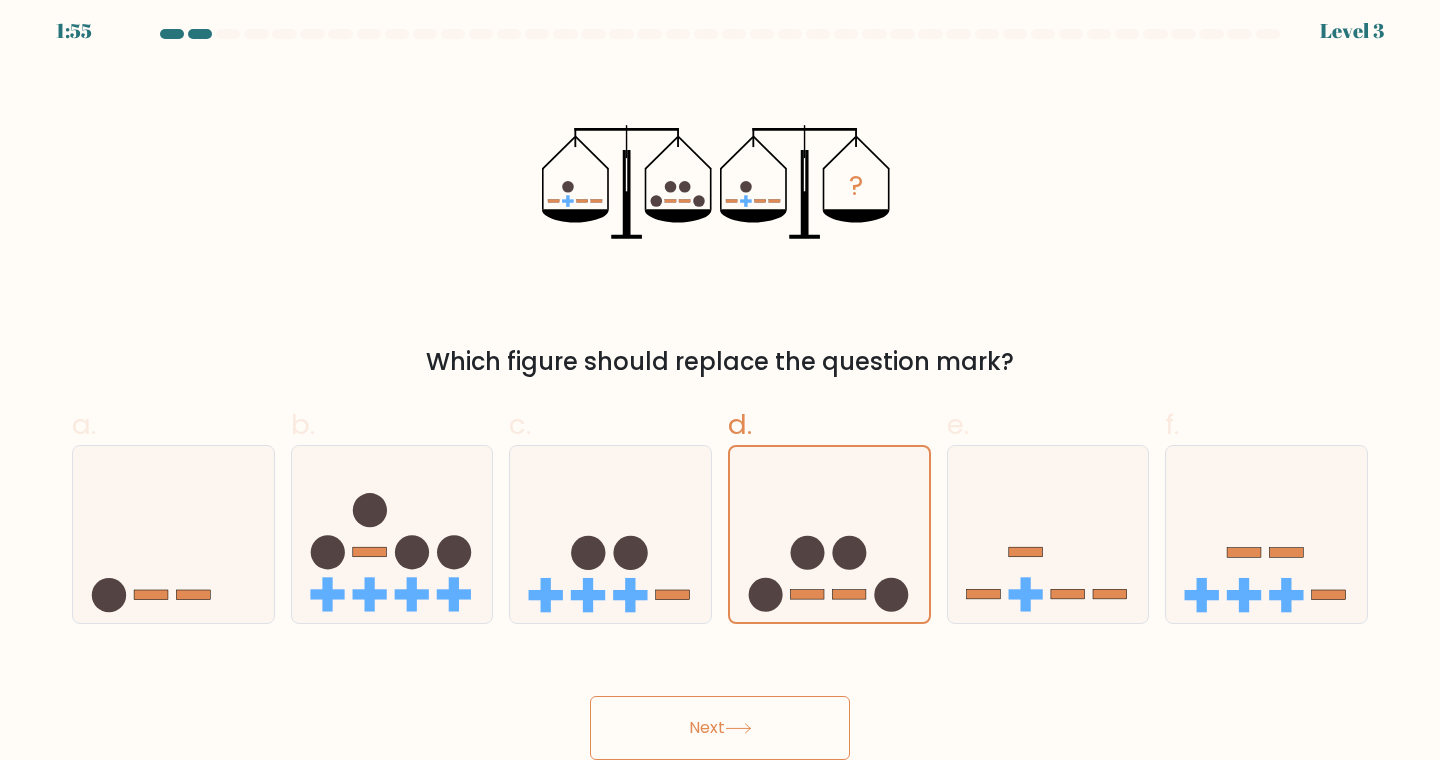 click on "Next" at bounding box center [720, 728] 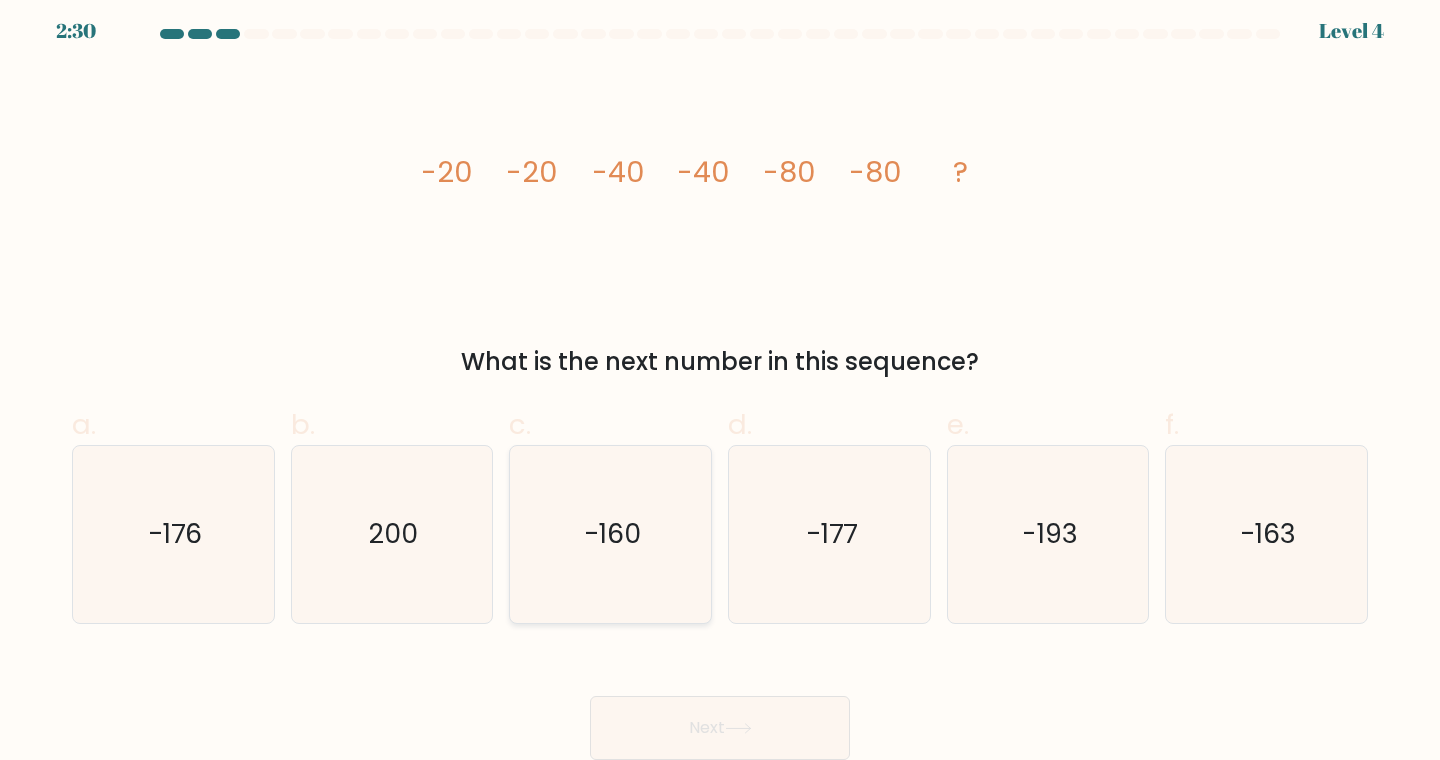 click on "-160" at bounding box center (610, 534) 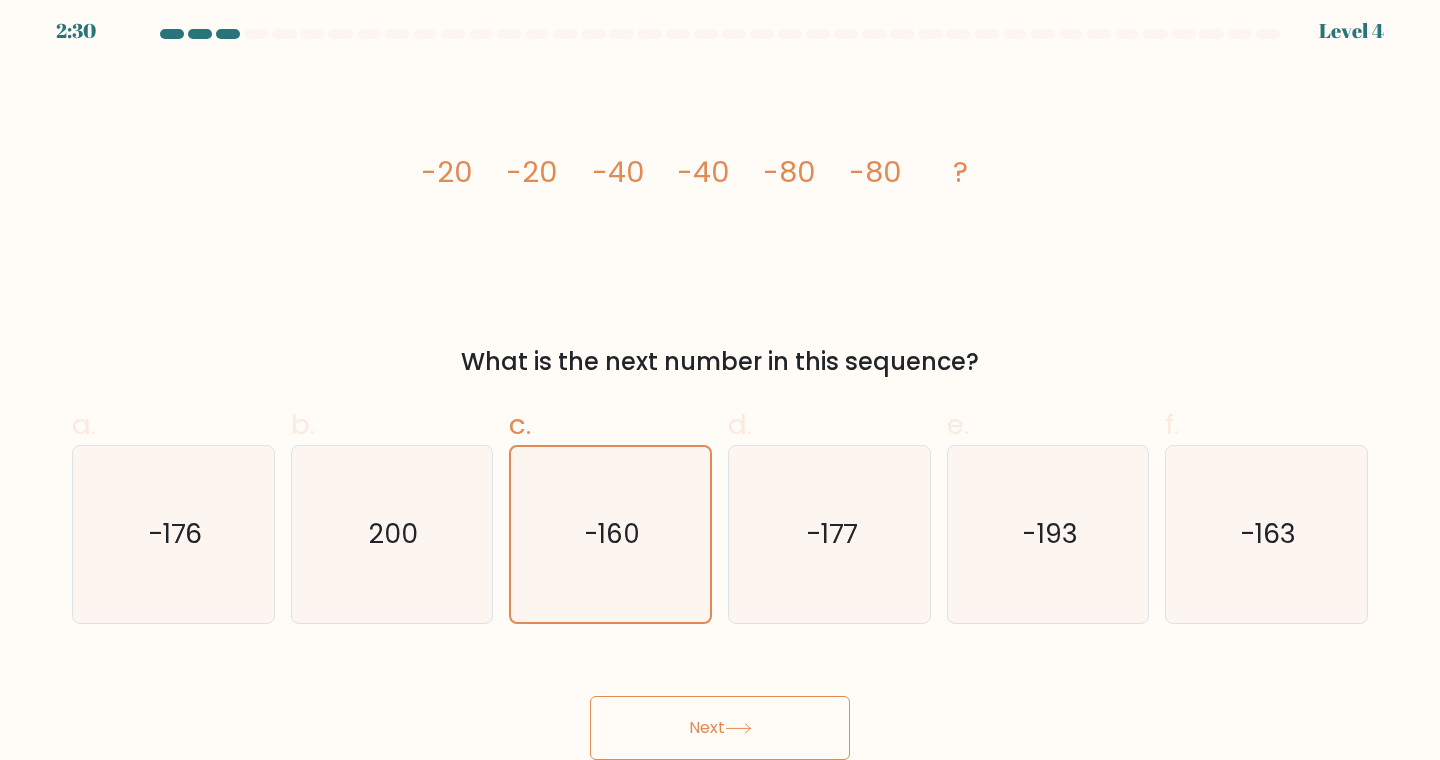 click on "Next" at bounding box center [720, 728] 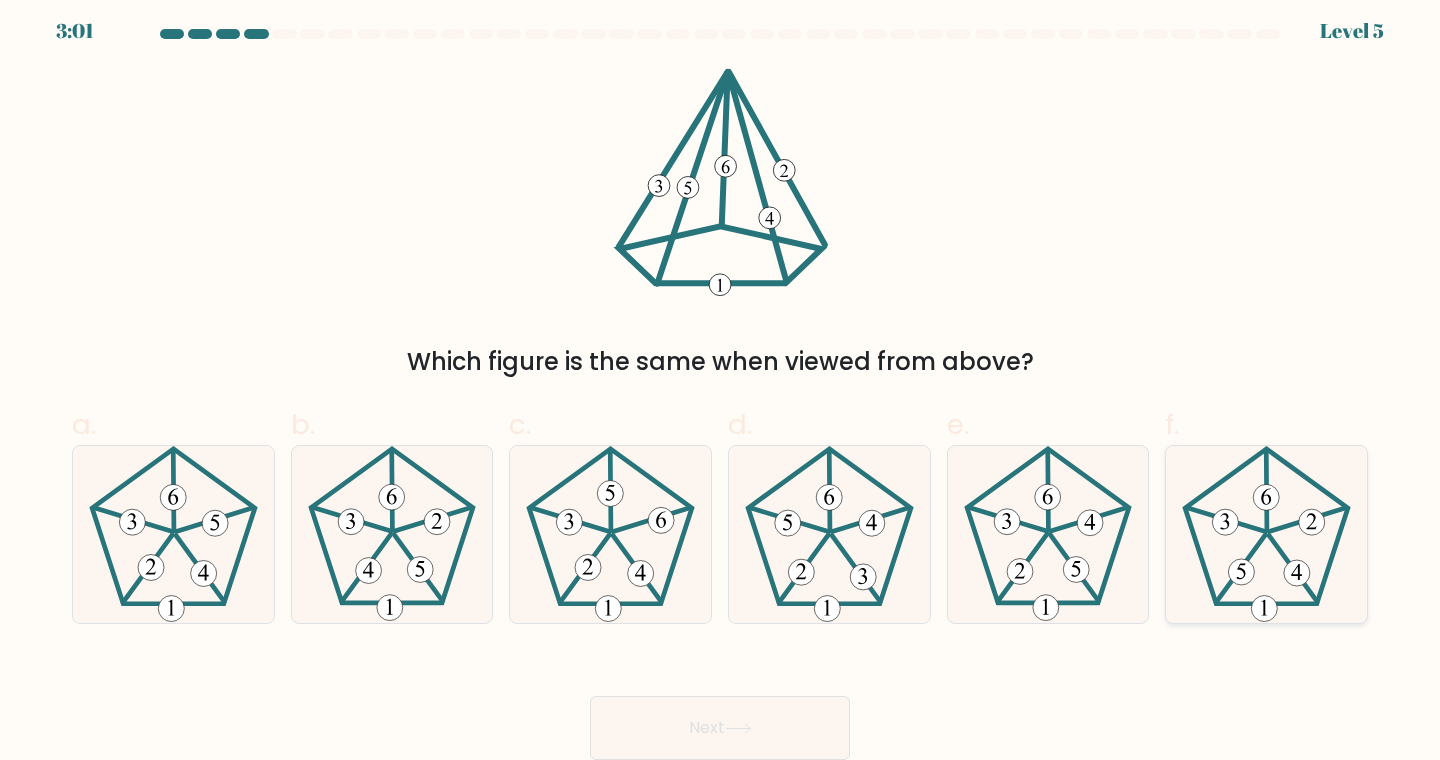 click on "f." at bounding box center (720, 378) 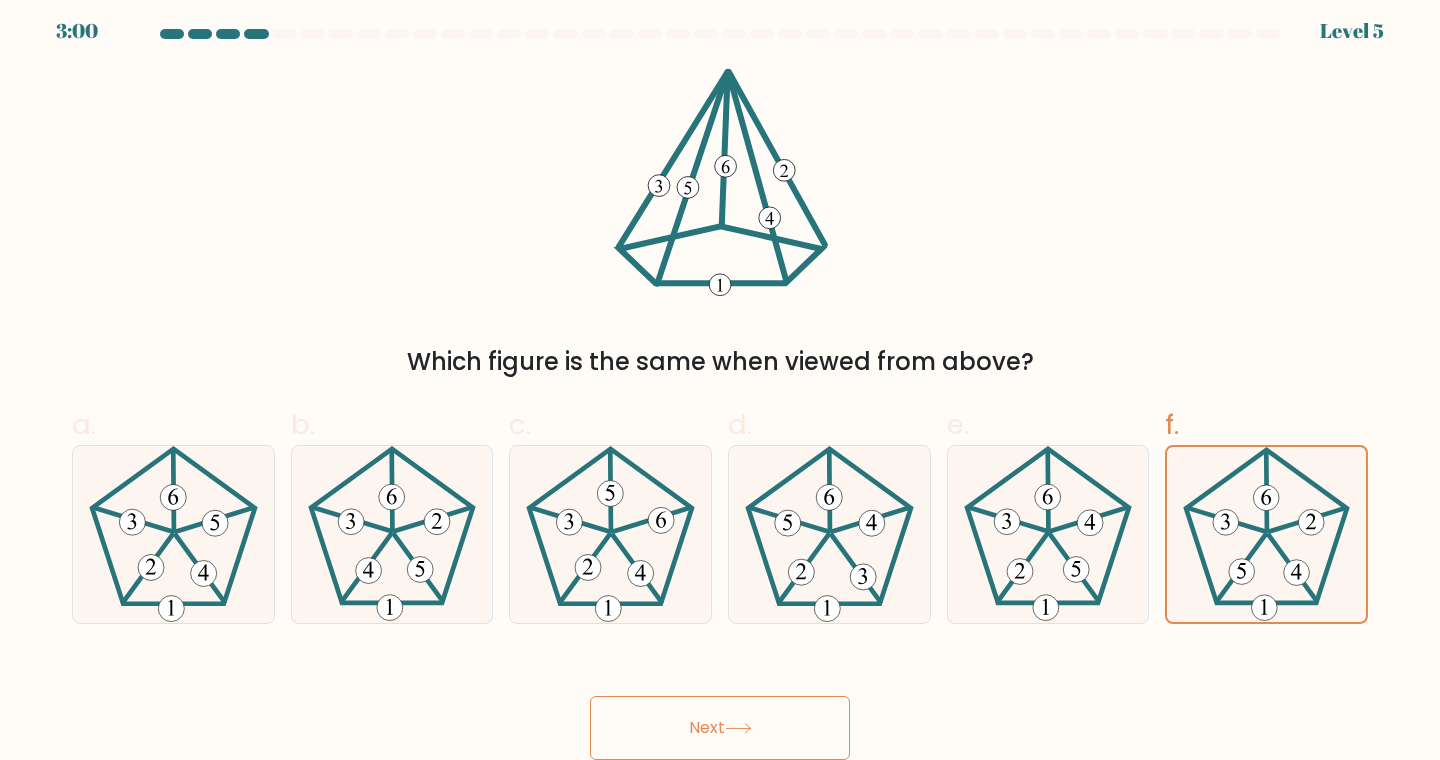 click on "Next" at bounding box center [720, 728] 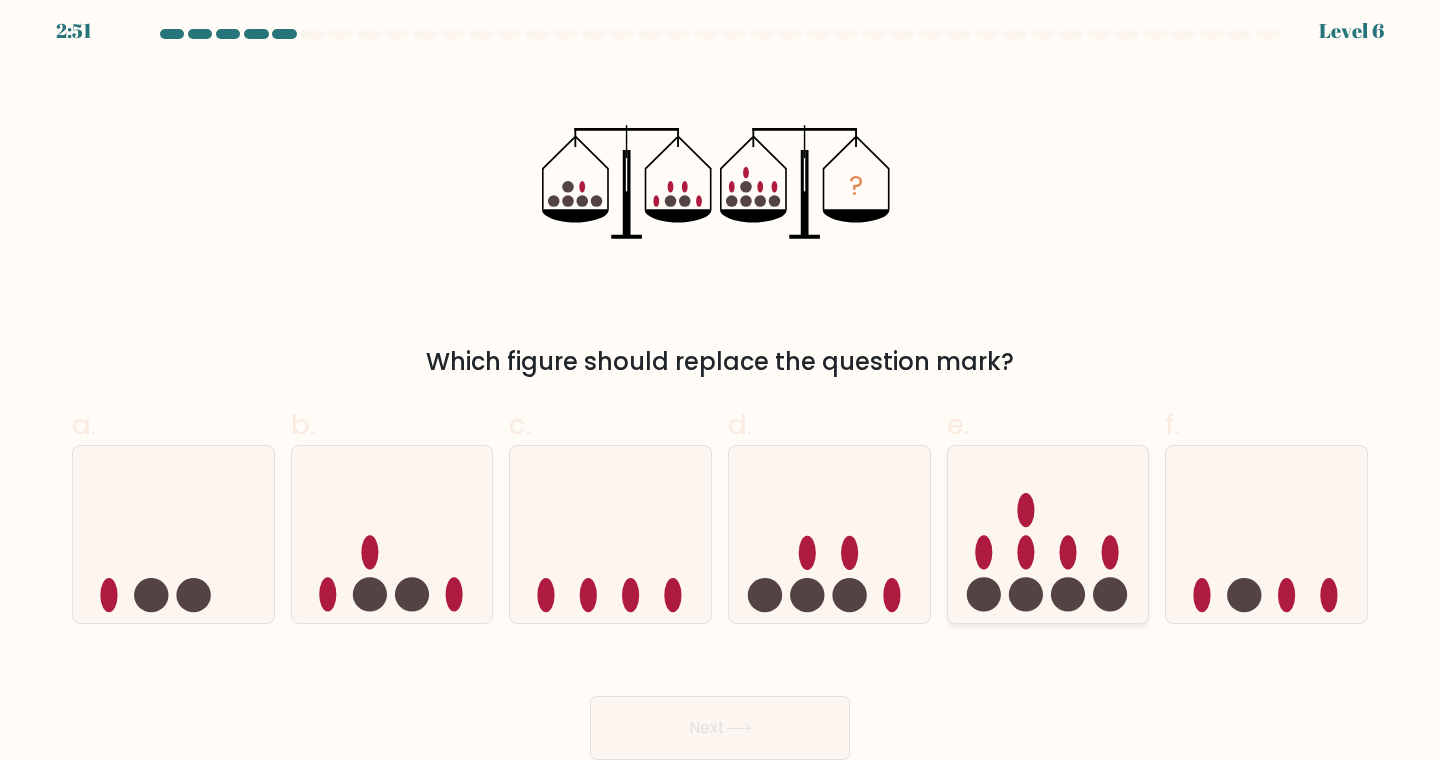 click at bounding box center [1025, 553] 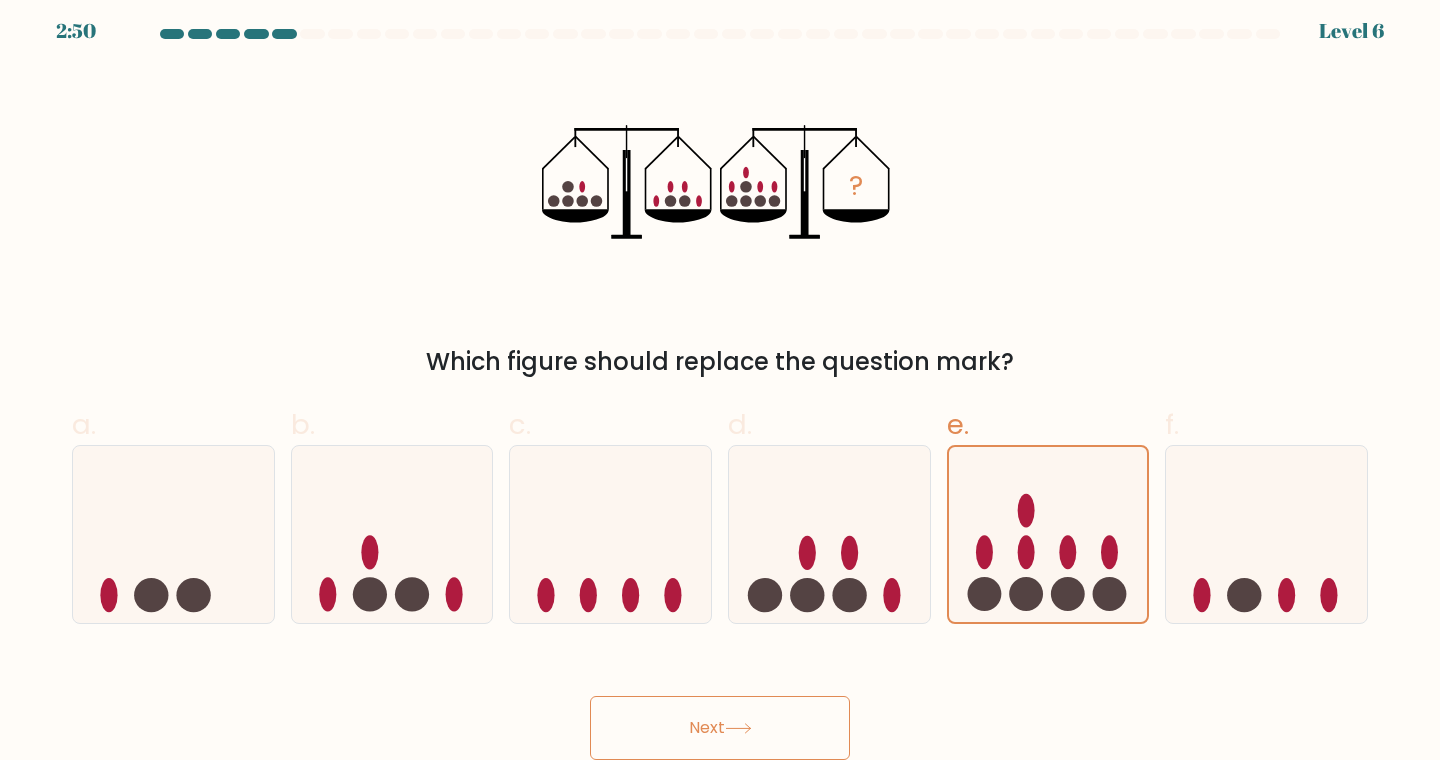 click on "Next" at bounding box center [720, 728] 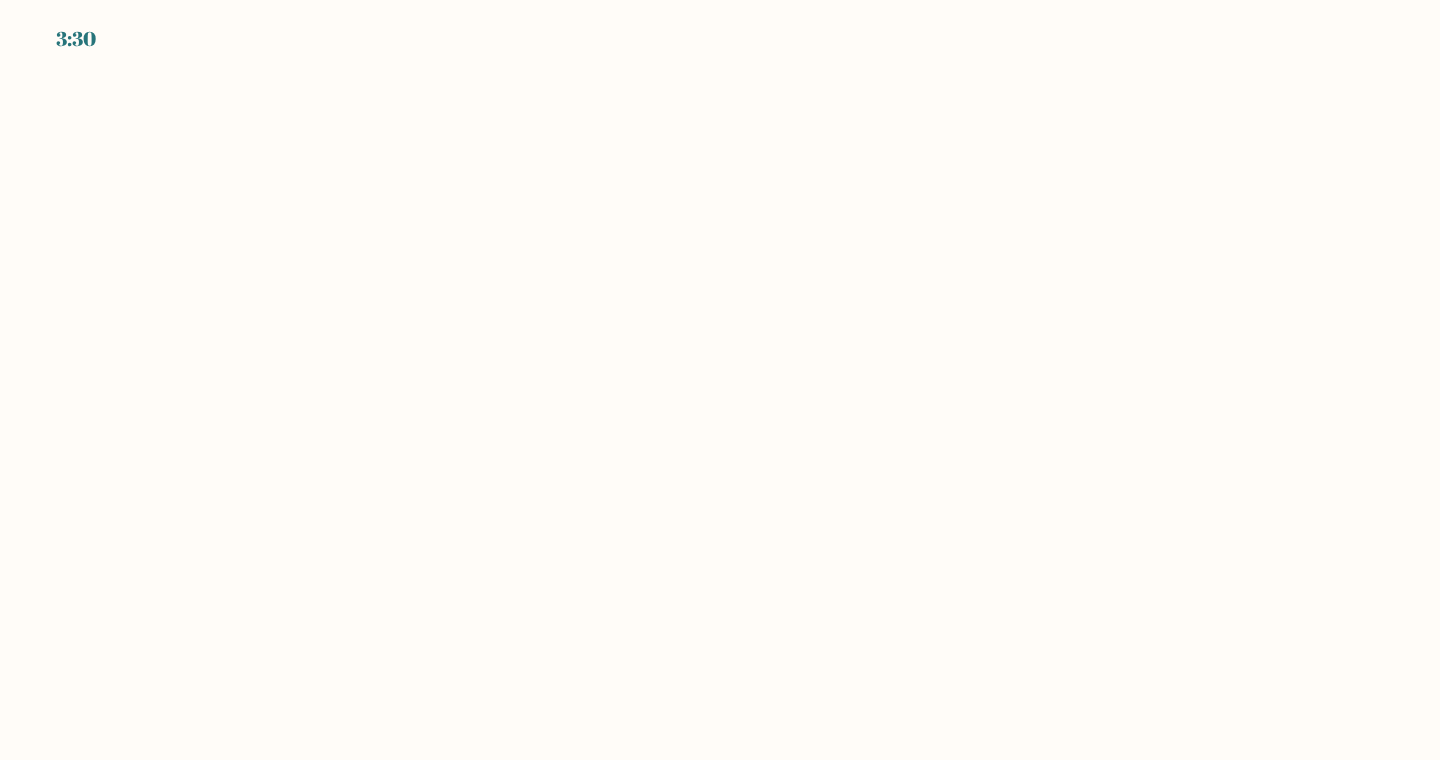scroll, scrollTop: 0, scrollLeft: 0, axis: both 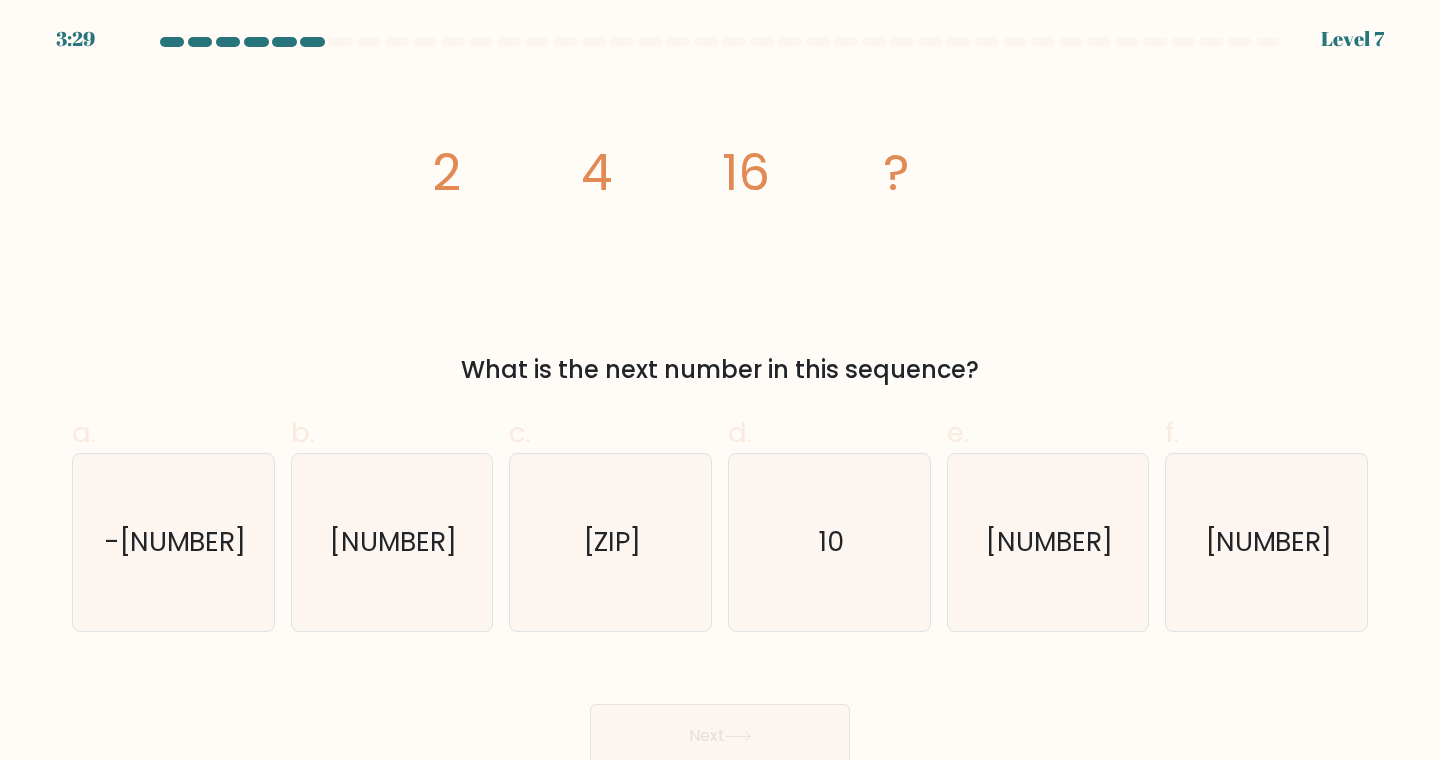 click on "3:29
Level 7" at bounding box center [720, 27] 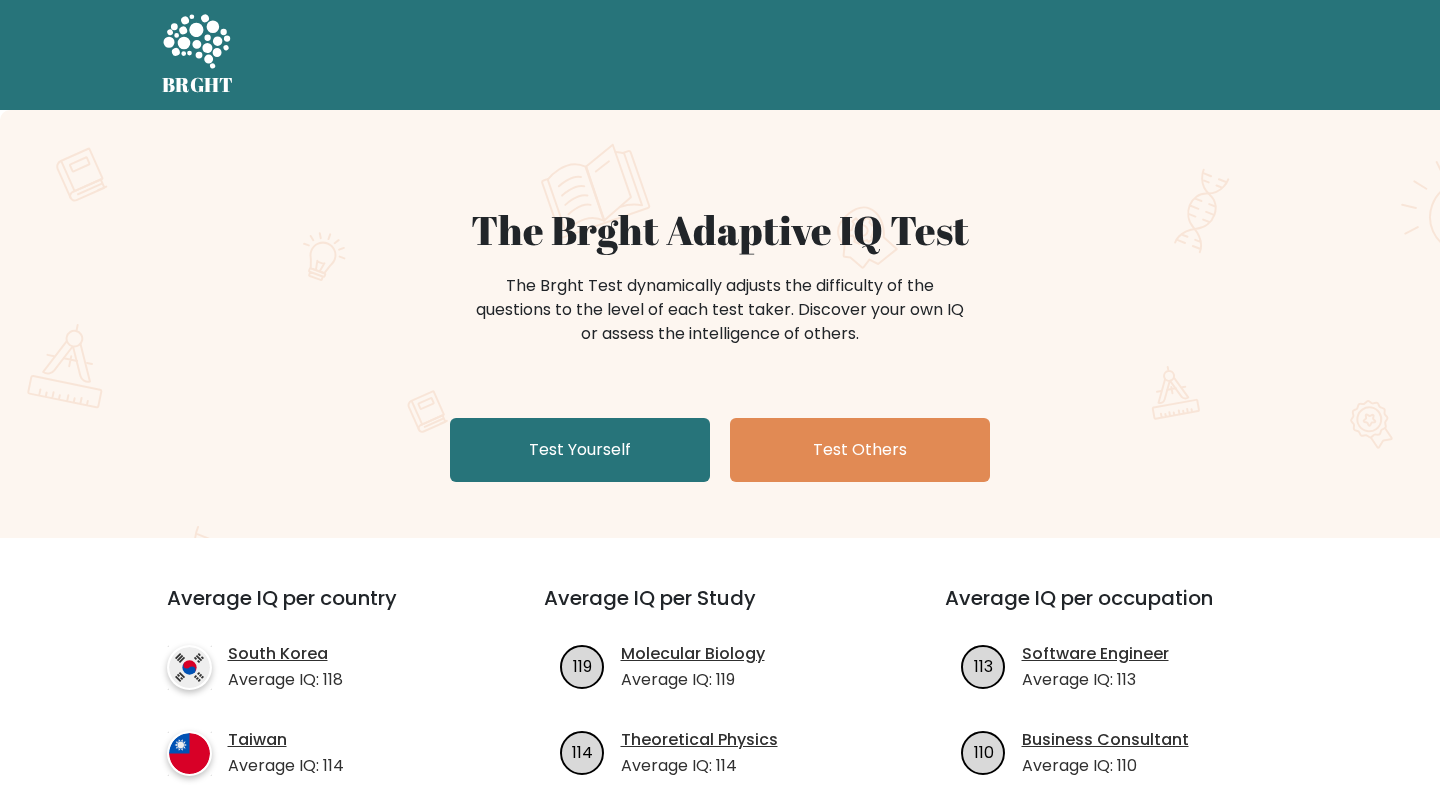 scroll, scrollTop: 0, scrollLeft: 0, axis: both 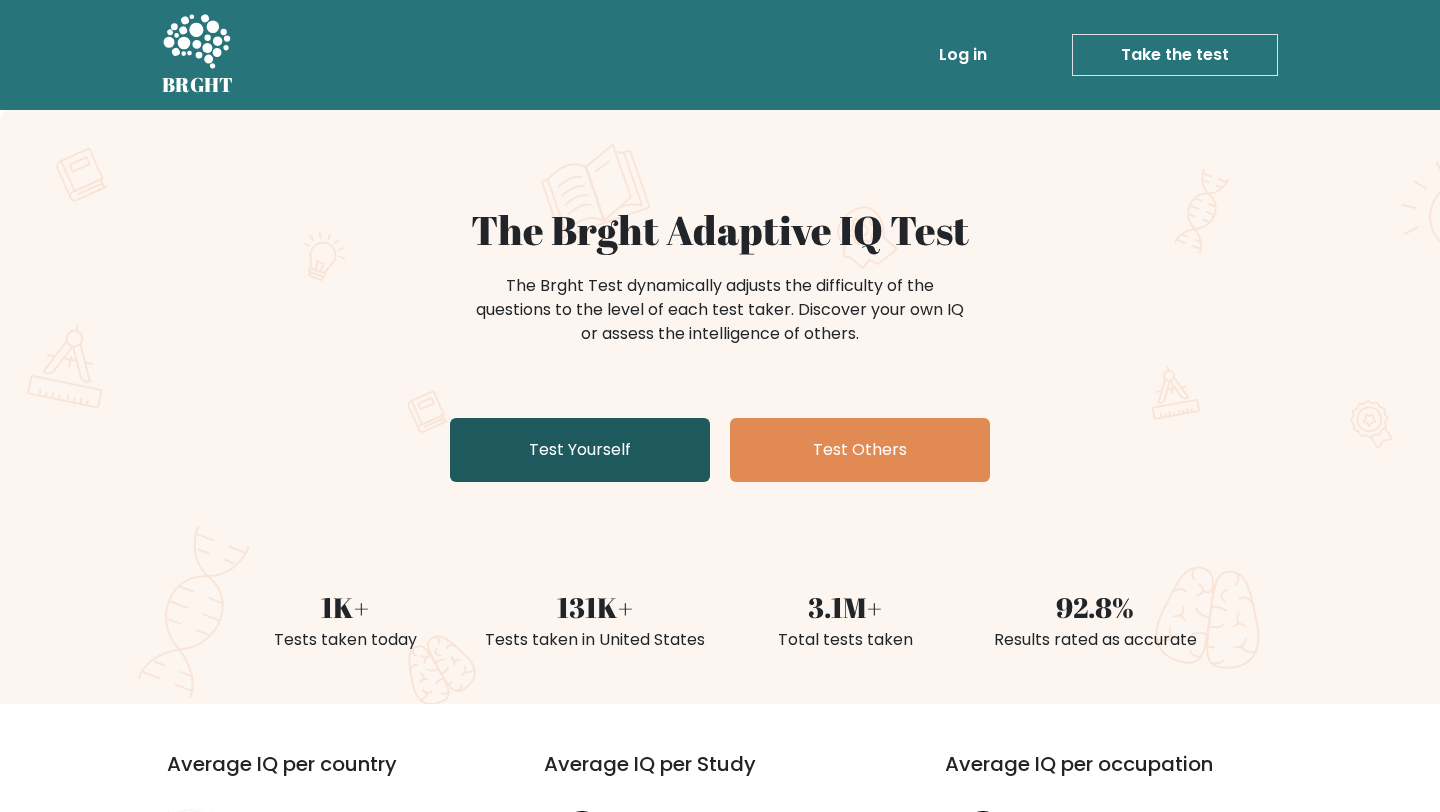 click on "Test Yourself" at bounding box center [580, 450] 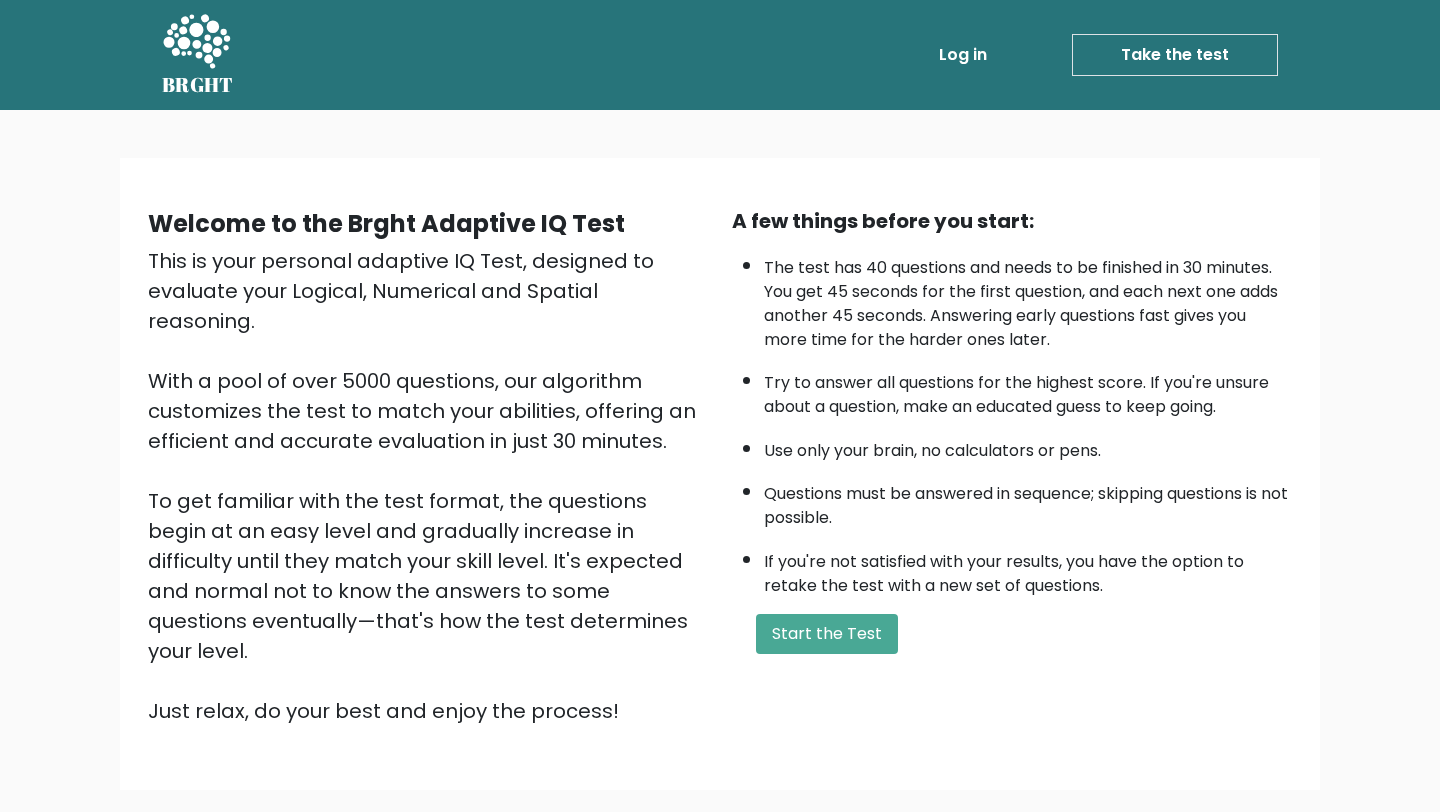 scroll, scrollTop: 0, scrollLeft: 0, axis: both 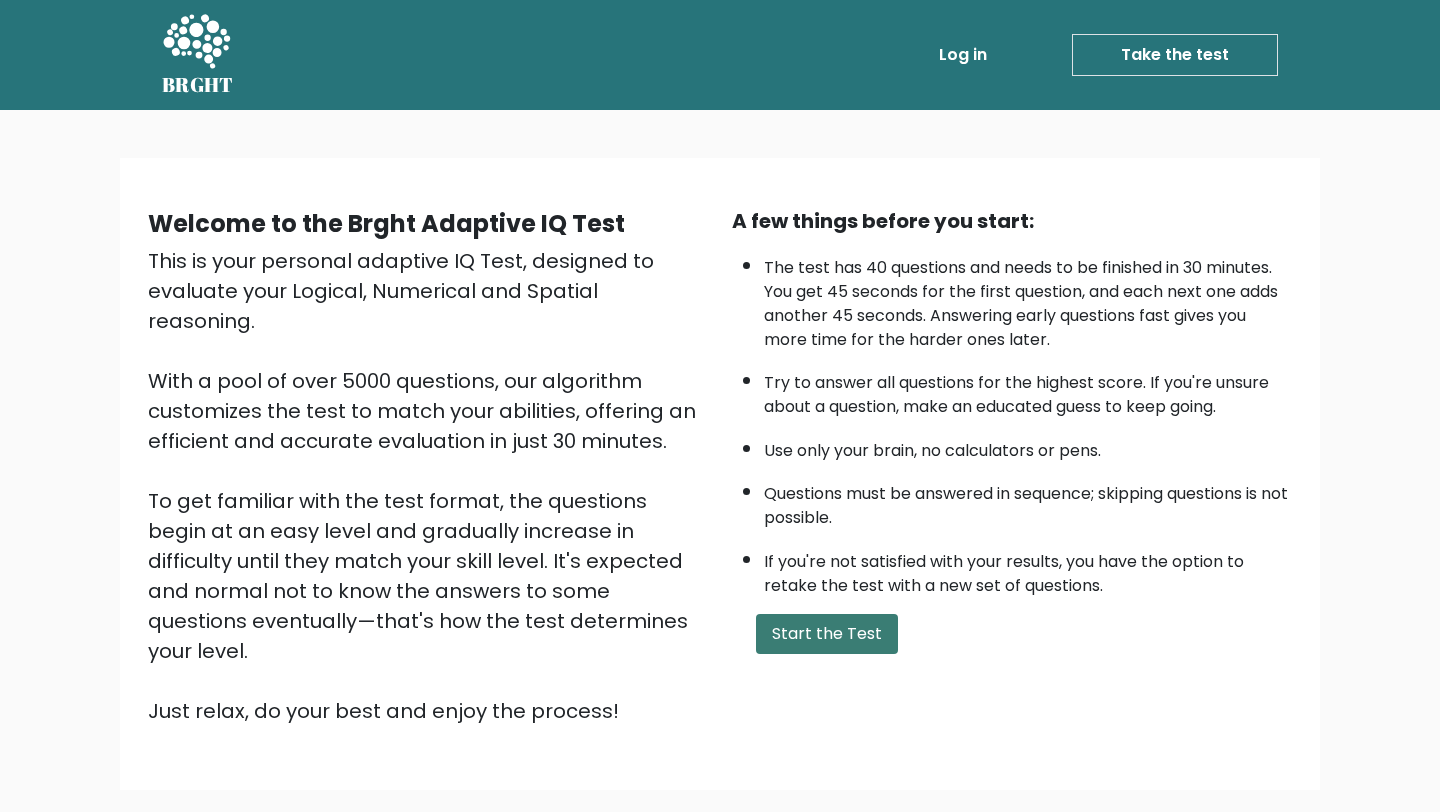 click on "Start the Test" at bounding box center (827, 634) 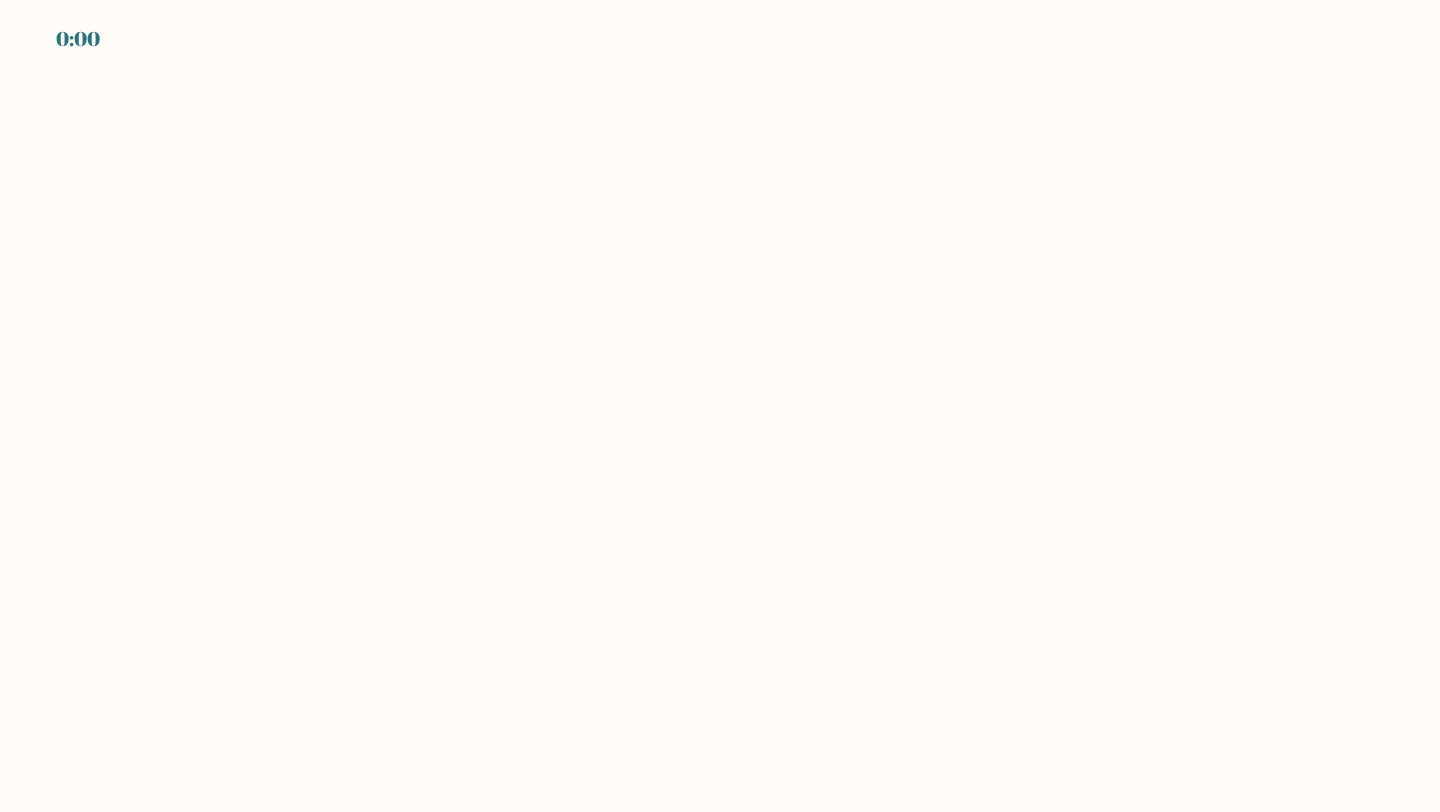 scroll, scrollTop: 0, scrollLeft: 0, axis: both 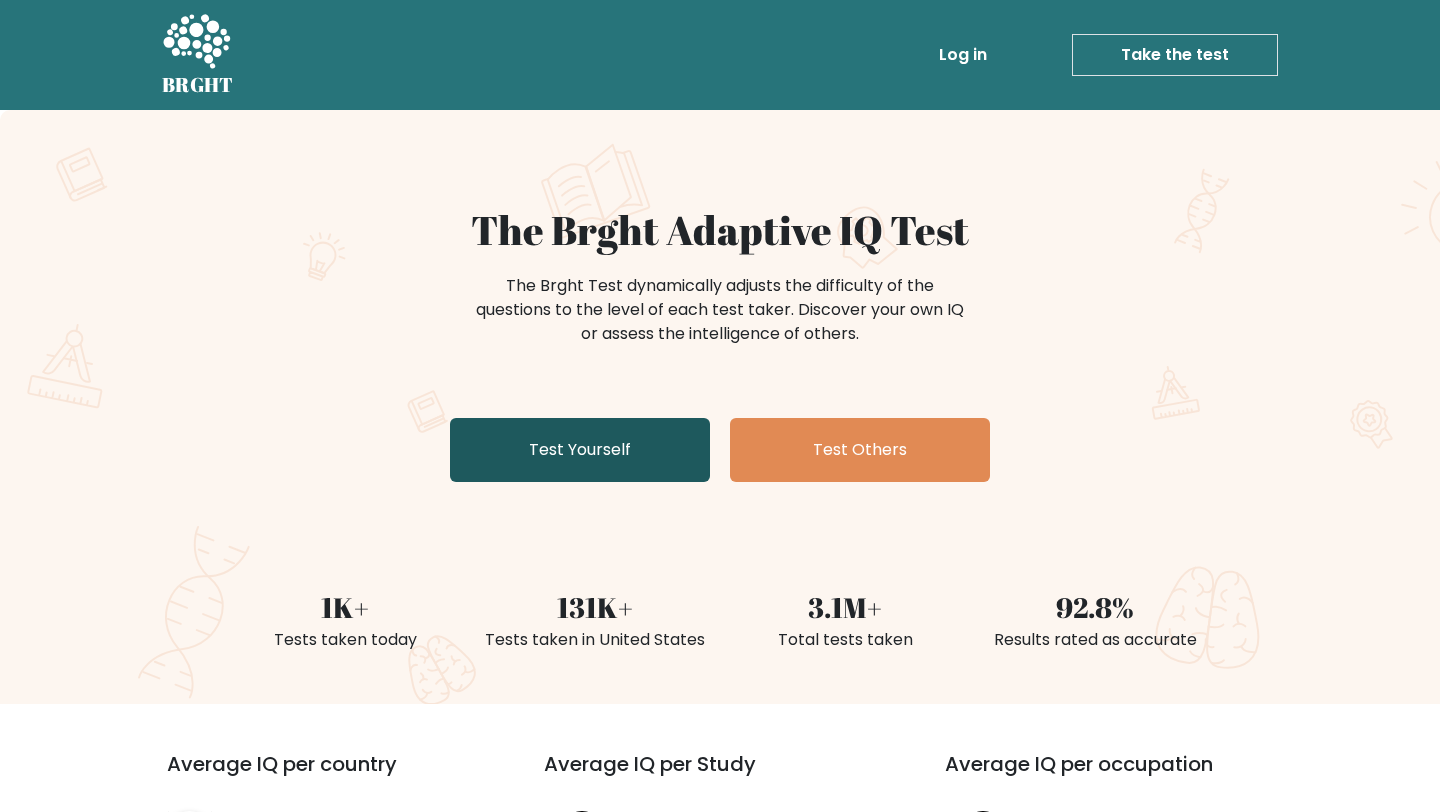 click on "Test Yourself" at bounding box center [580, 450] 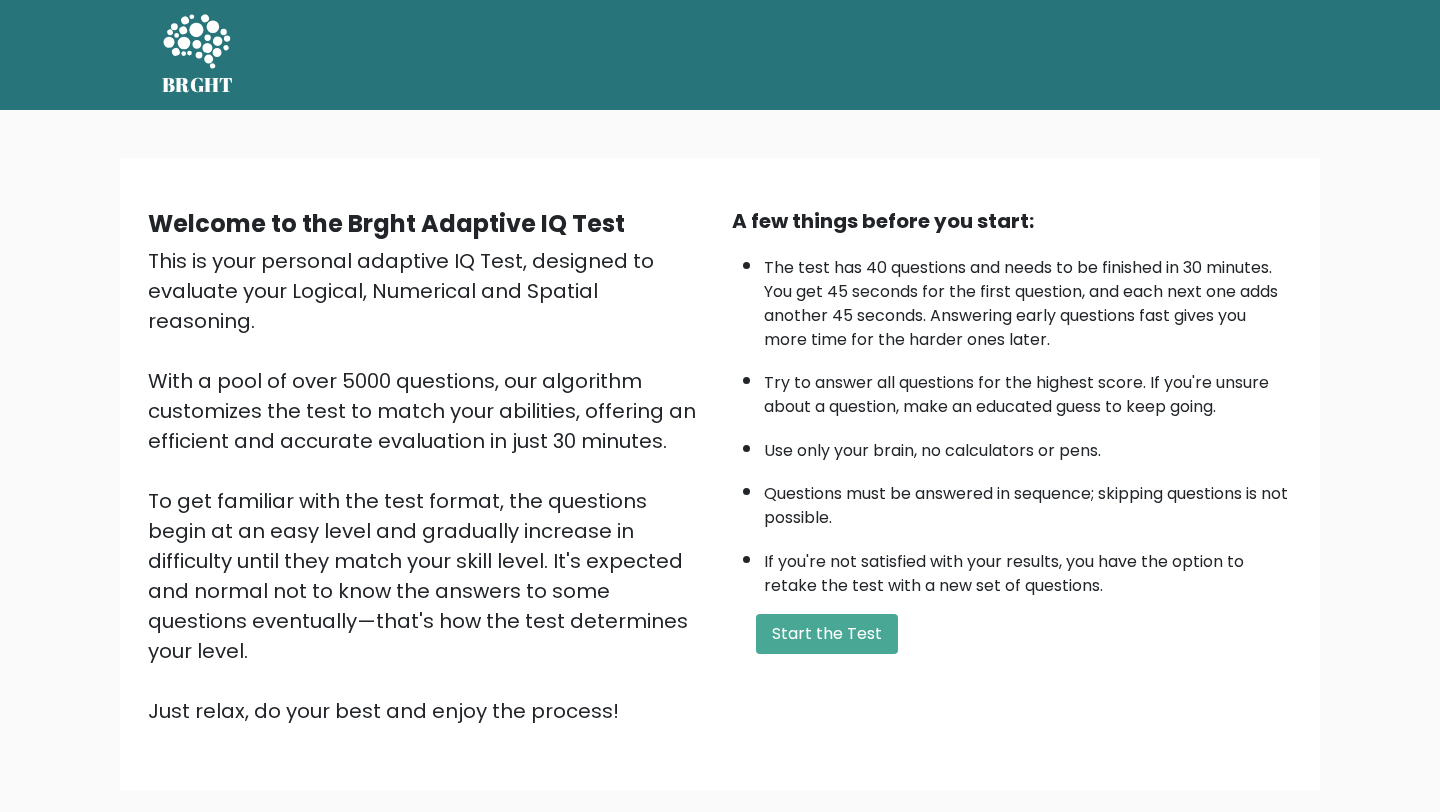 scroll, scrollTop: 0, scrollLeft: 0, axis: both 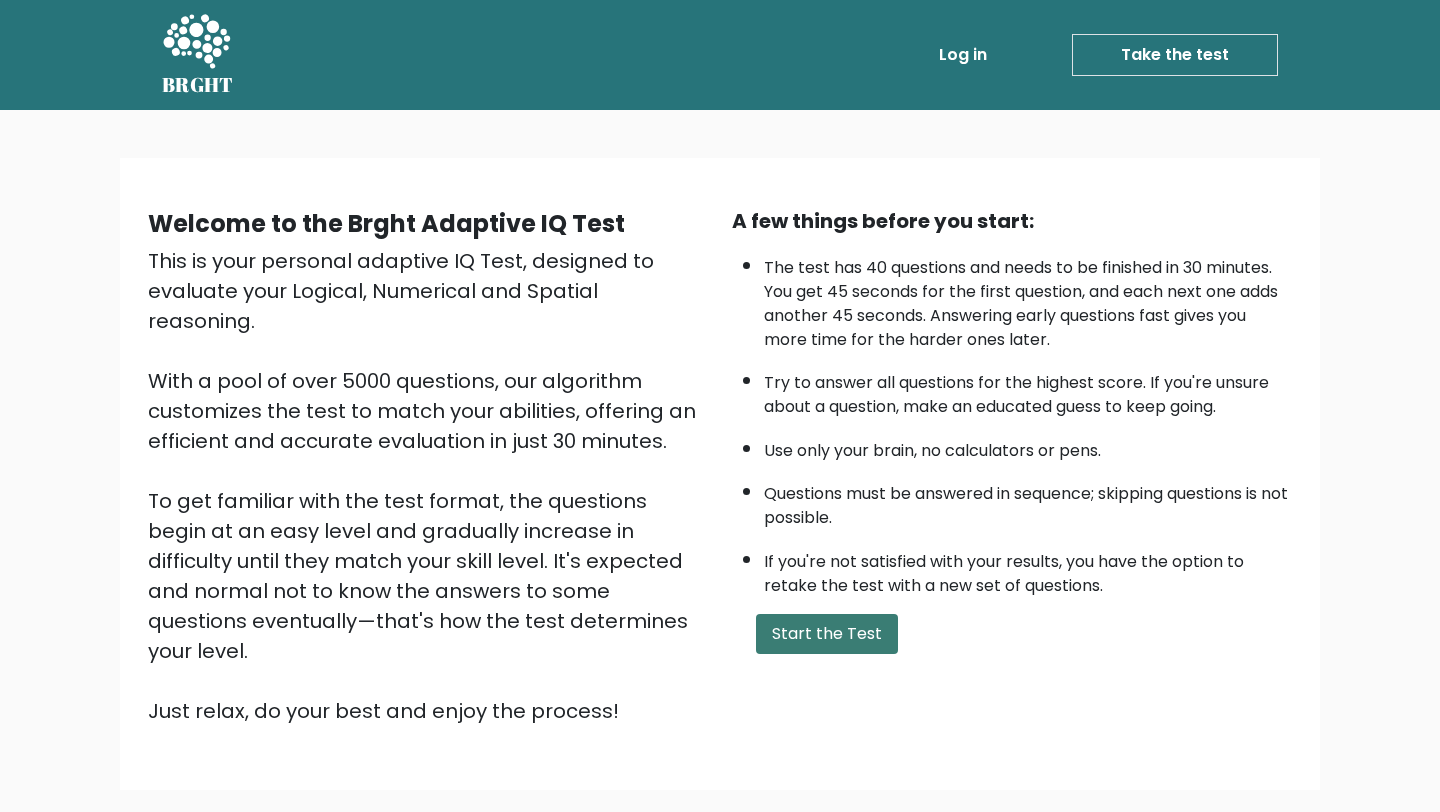 click on "Start the Test" at bounding box center (827, 634) 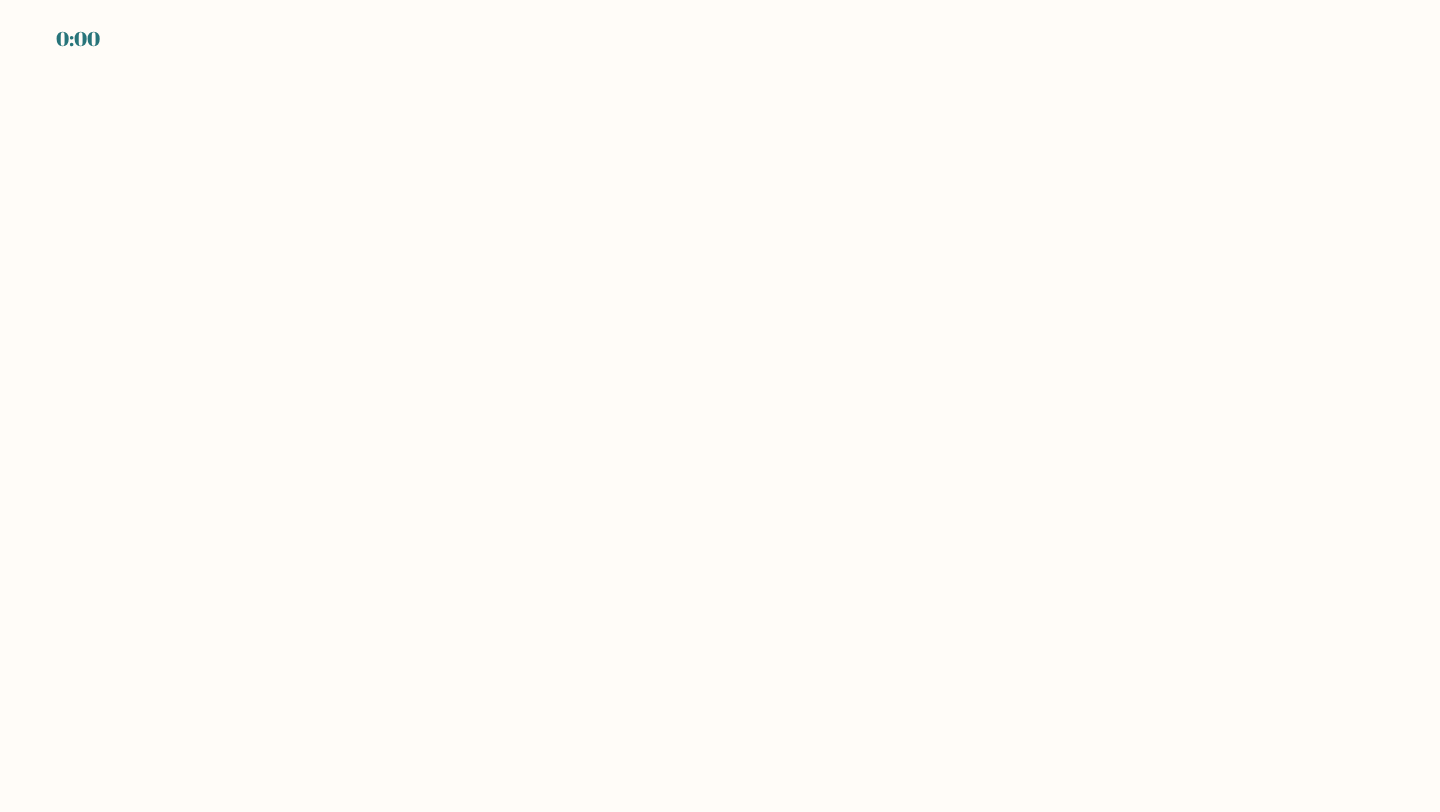 scroll, scrollTop: 0, scrollLeft: 0, axis: both 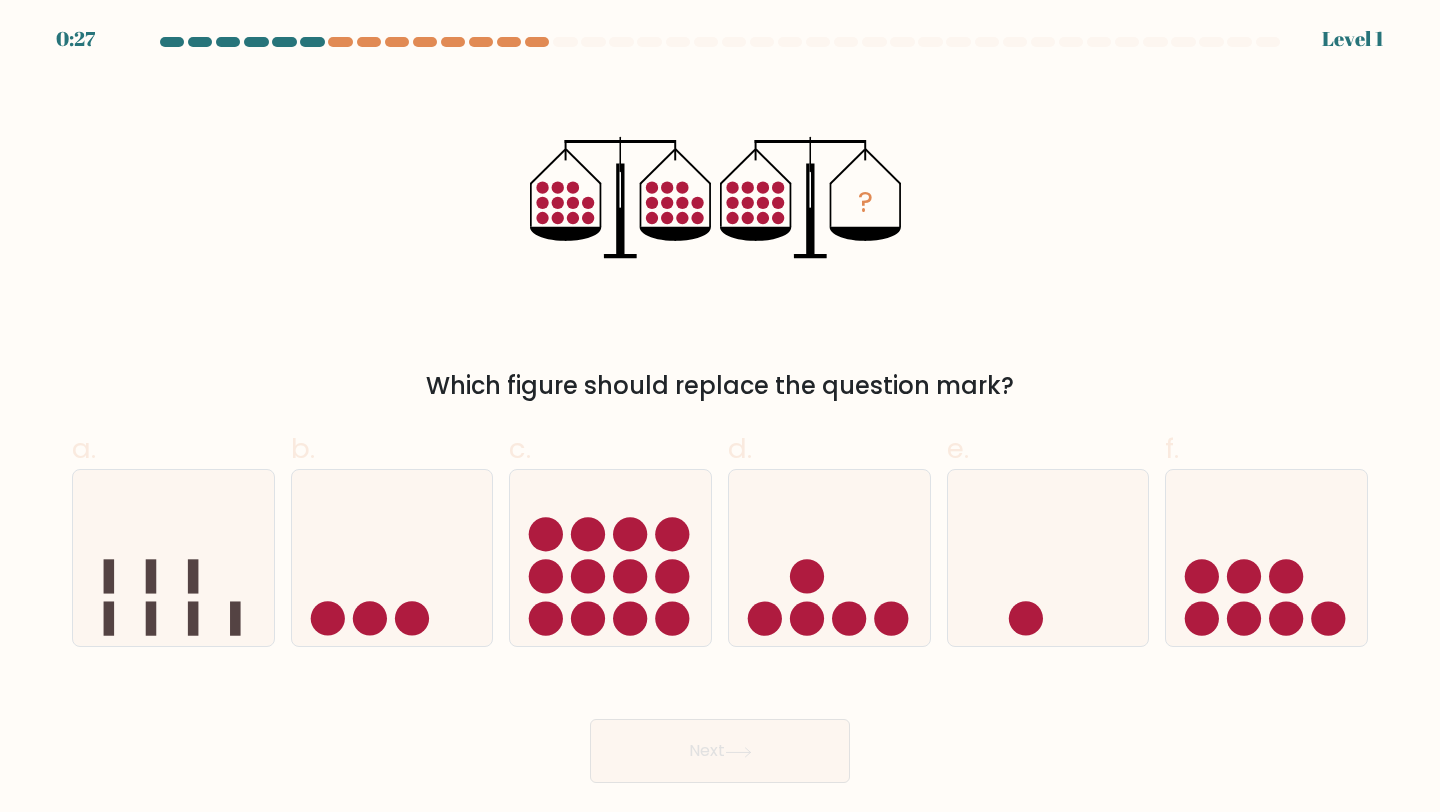 click at bounding box center [720, 410] 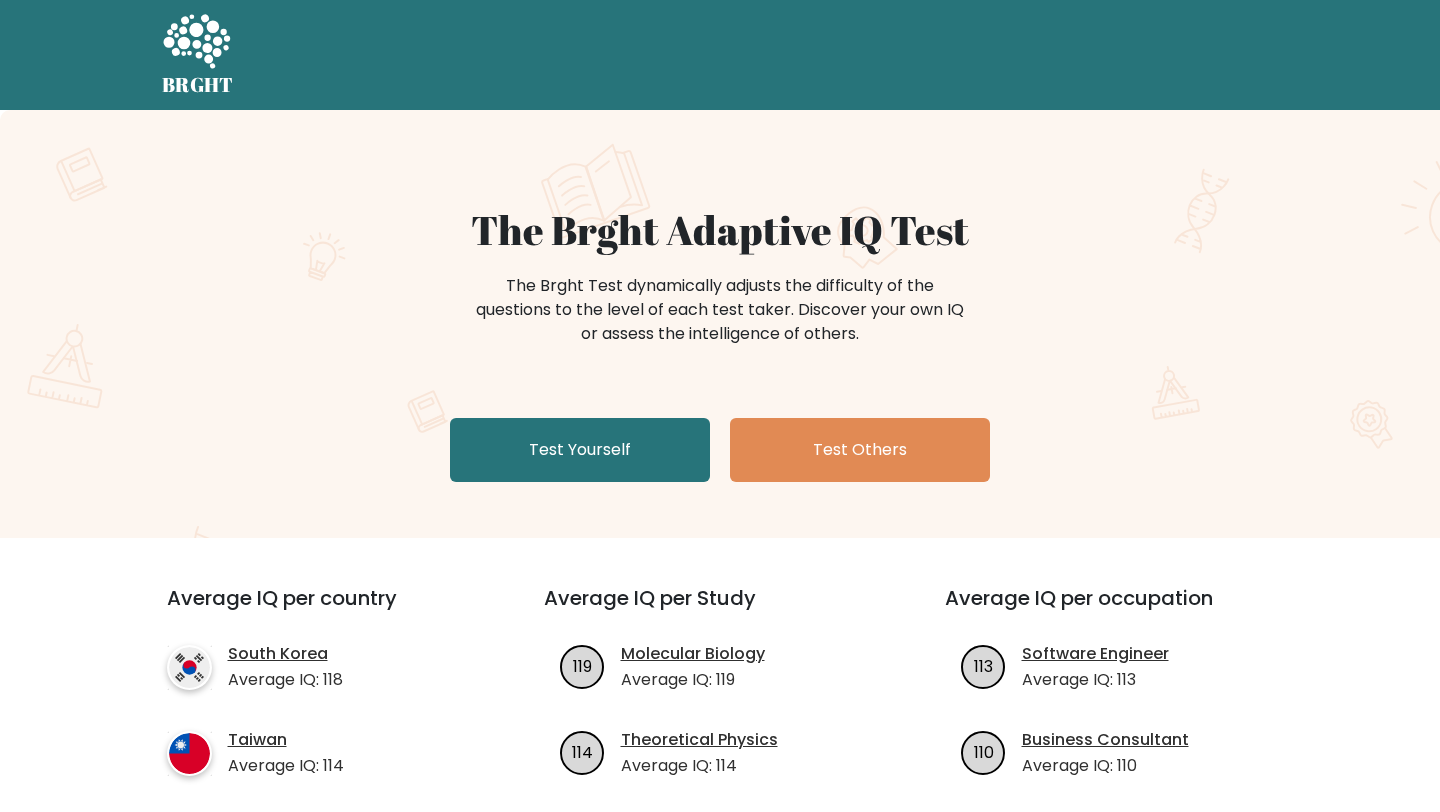 scroll, scrollTop: 0, scrollLeft: 0, axis: both 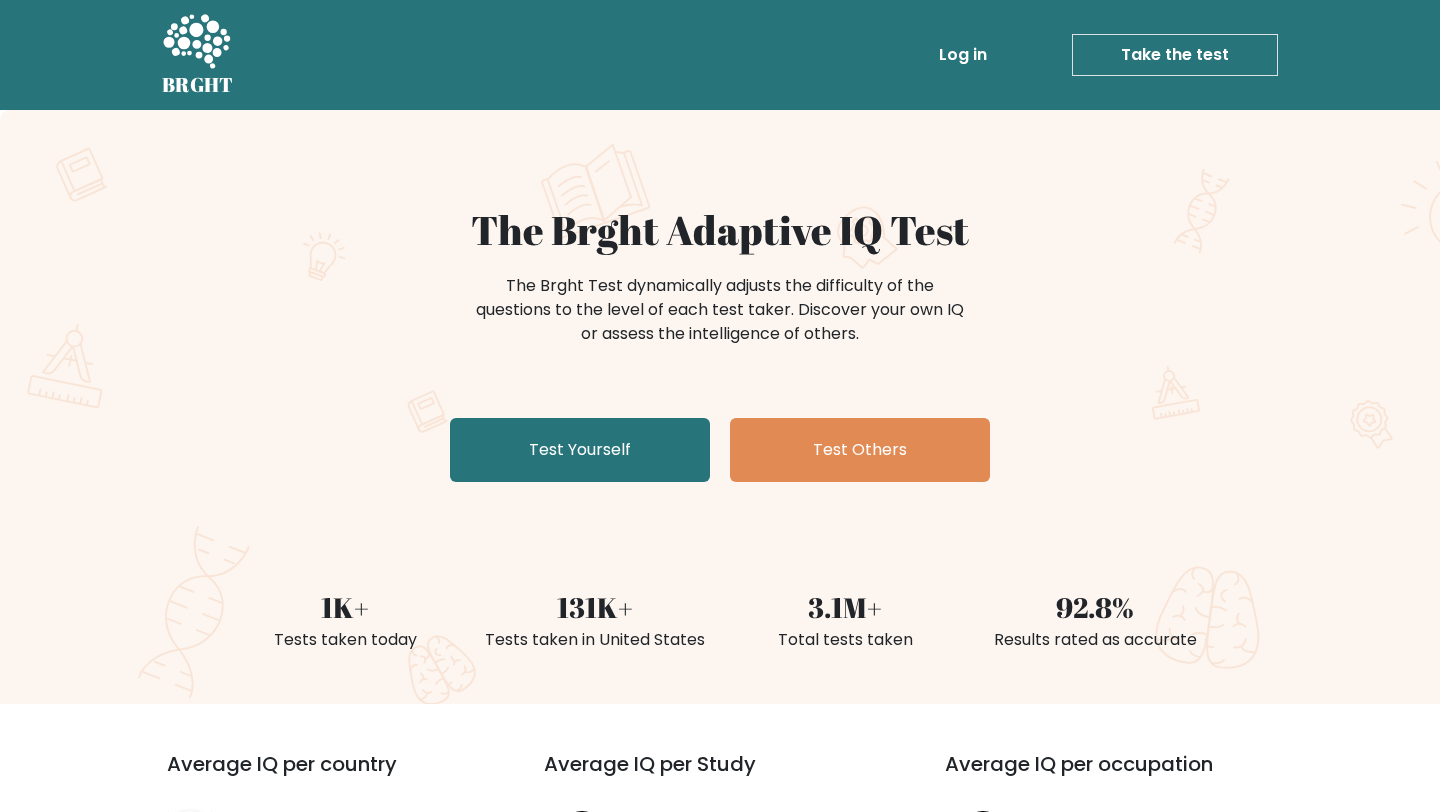 click on "Log in" at bounding box center (963, 55) 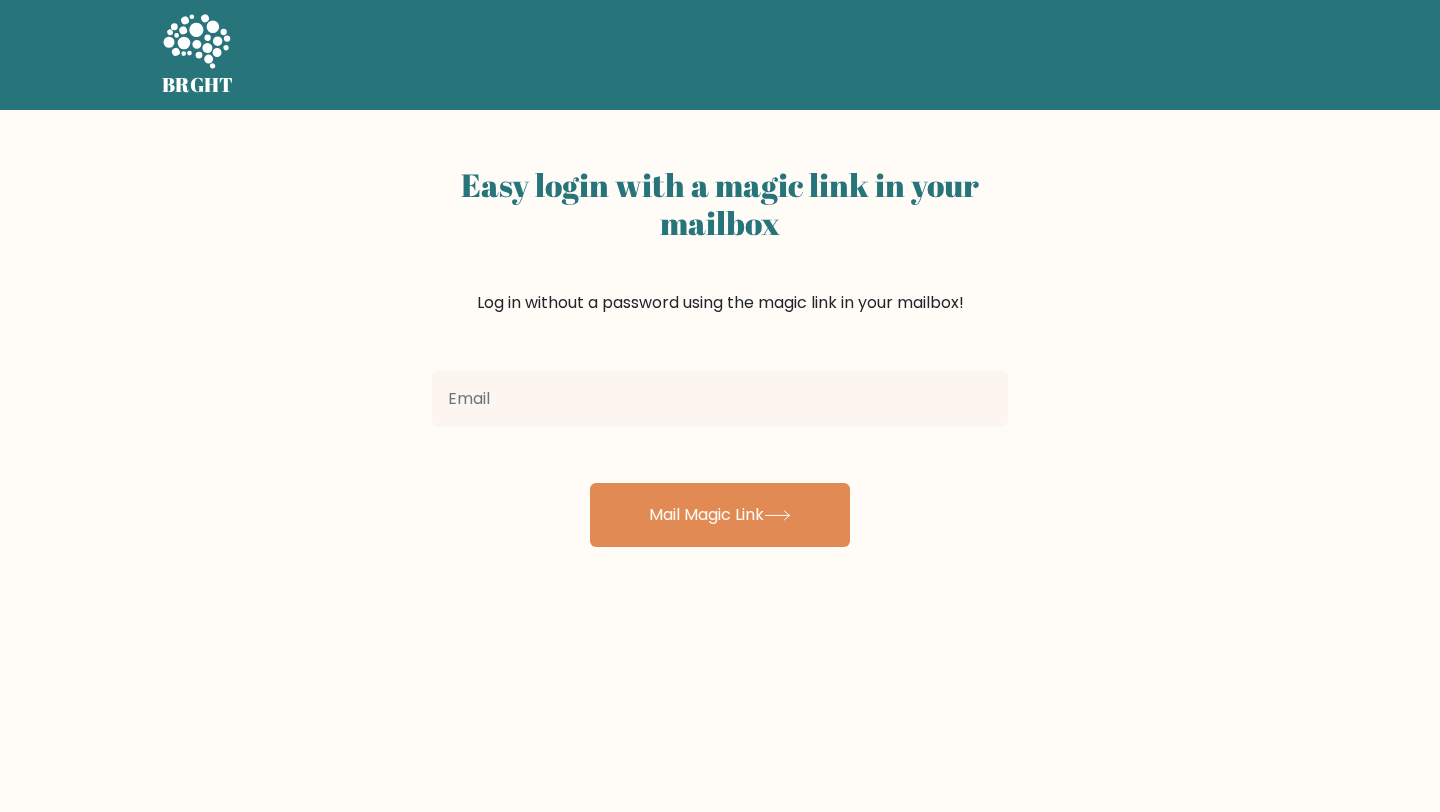 scroll, scrollTop: 0, scrollLeft: 0, axis: both 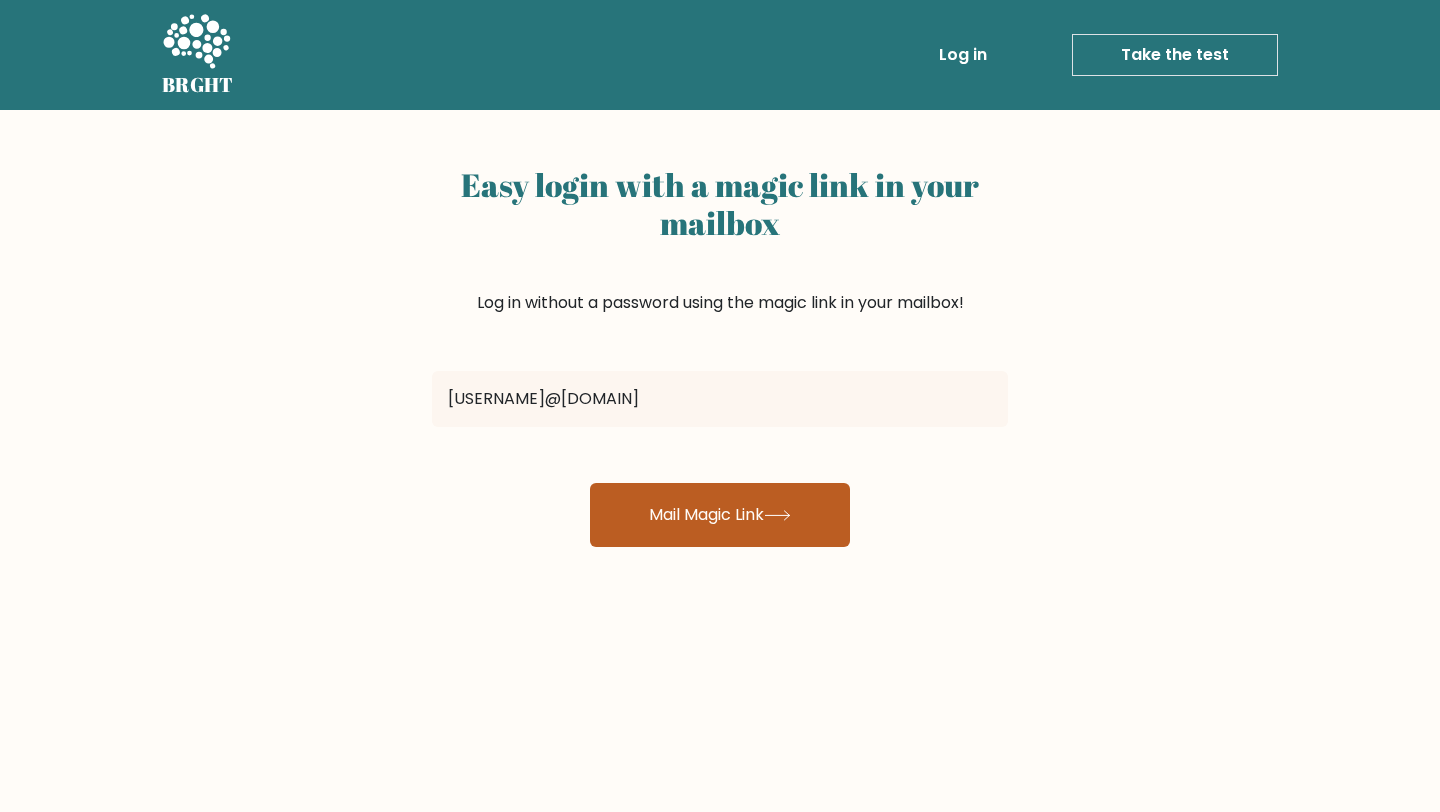 type on "arshia1rasiwala@gmail.com" 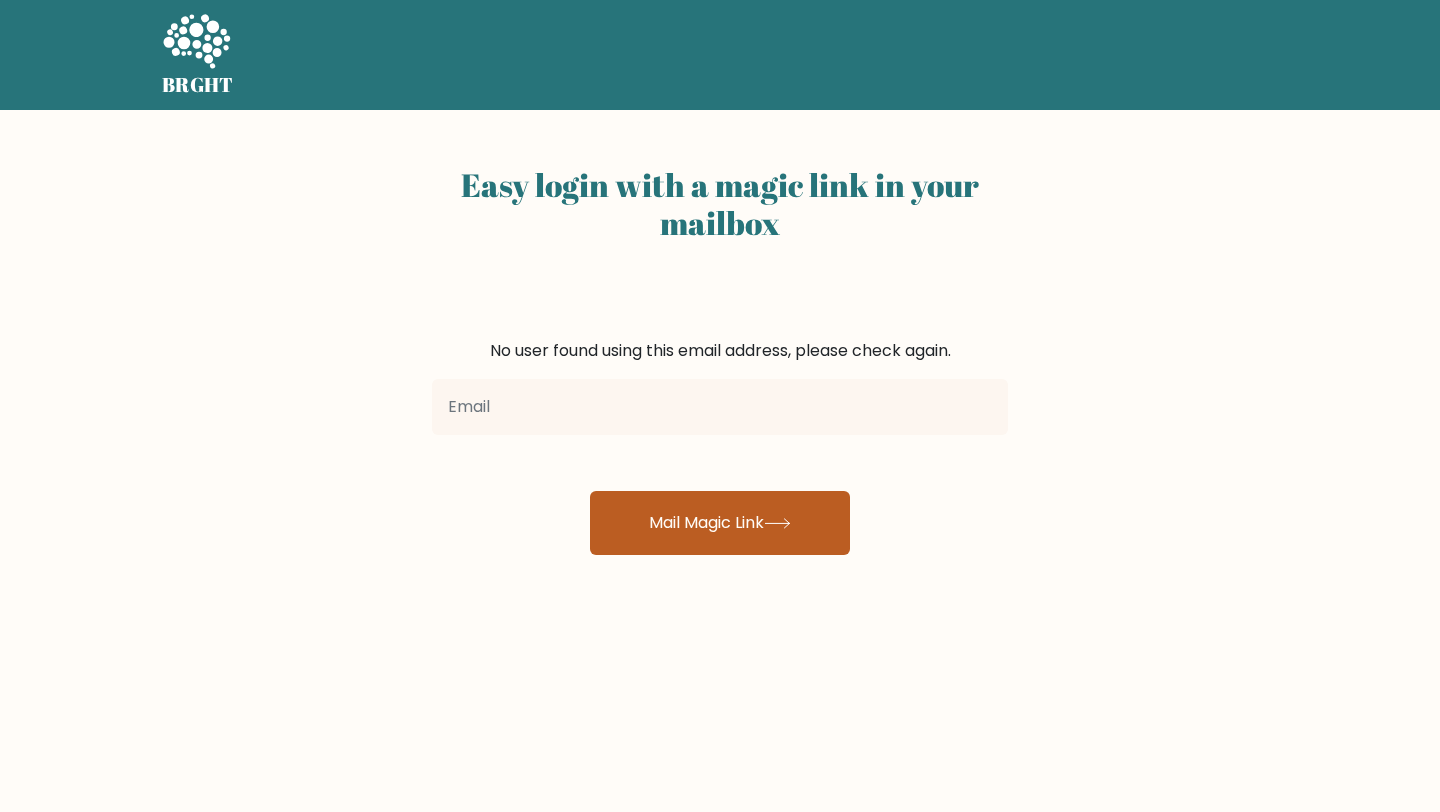 scroll, scrollTop: 0, scrollLeft: 0, axis: both 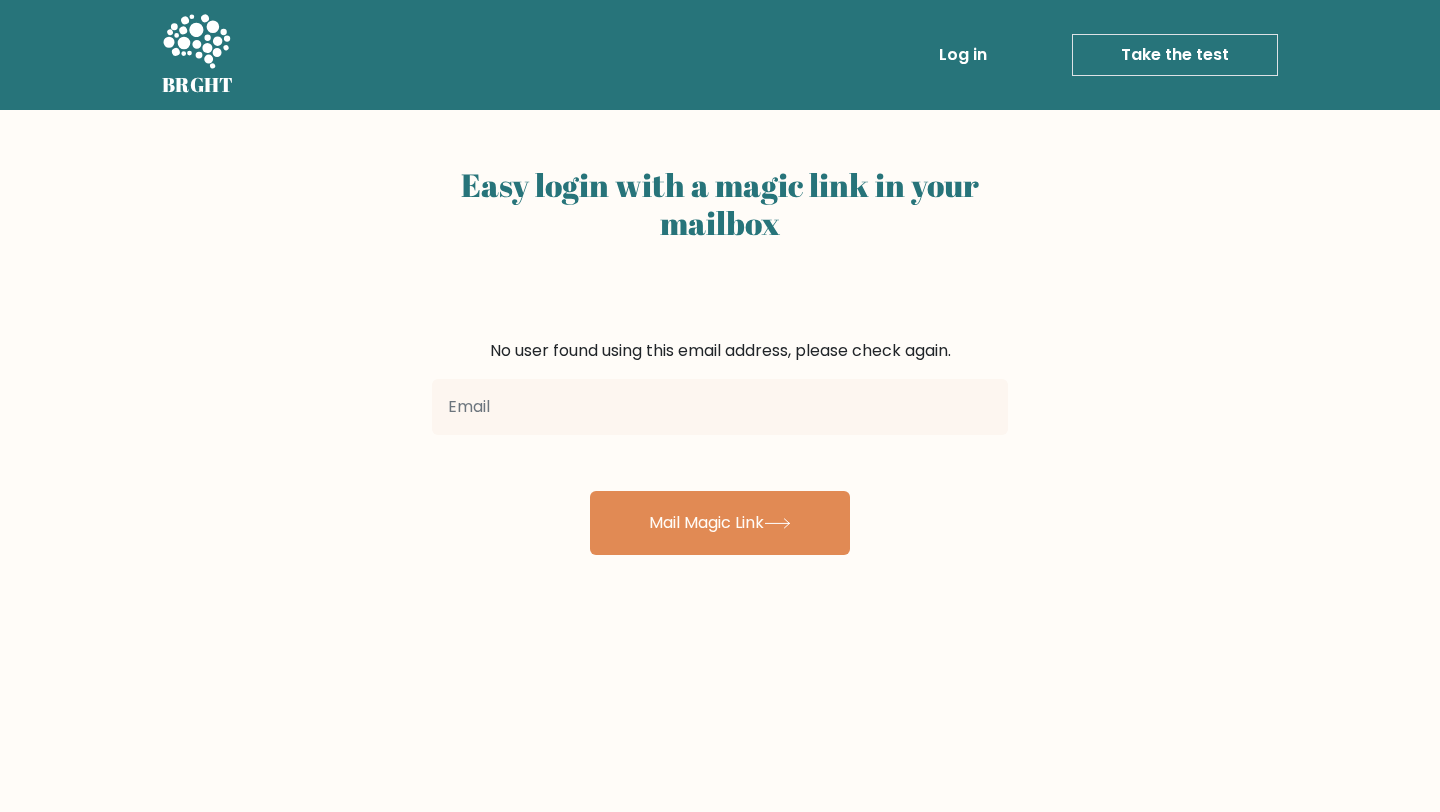 click on "Take the test" at bounding box center [1175, 55] 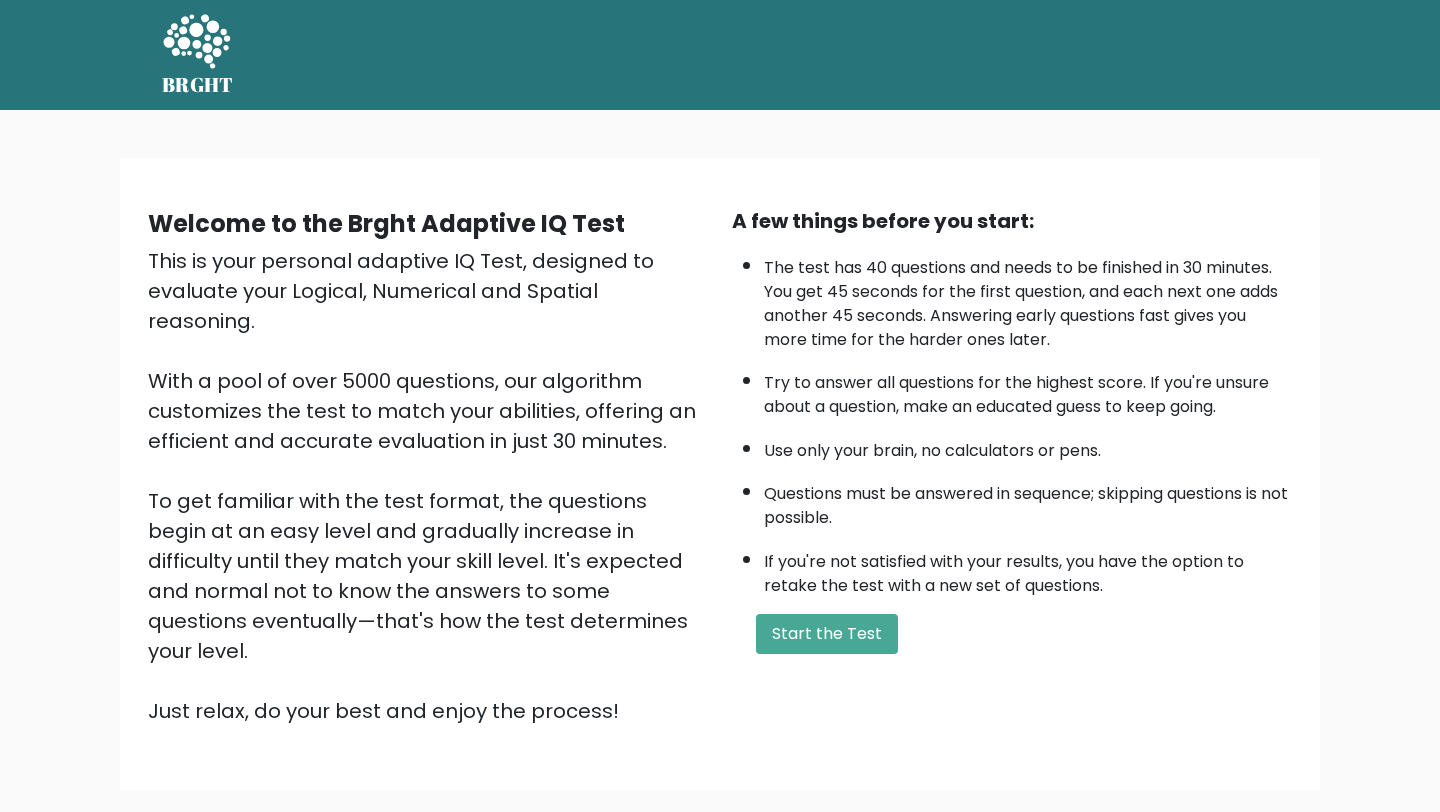 scroll, scrollTop: 0, scrollLeft: 0, axis: both 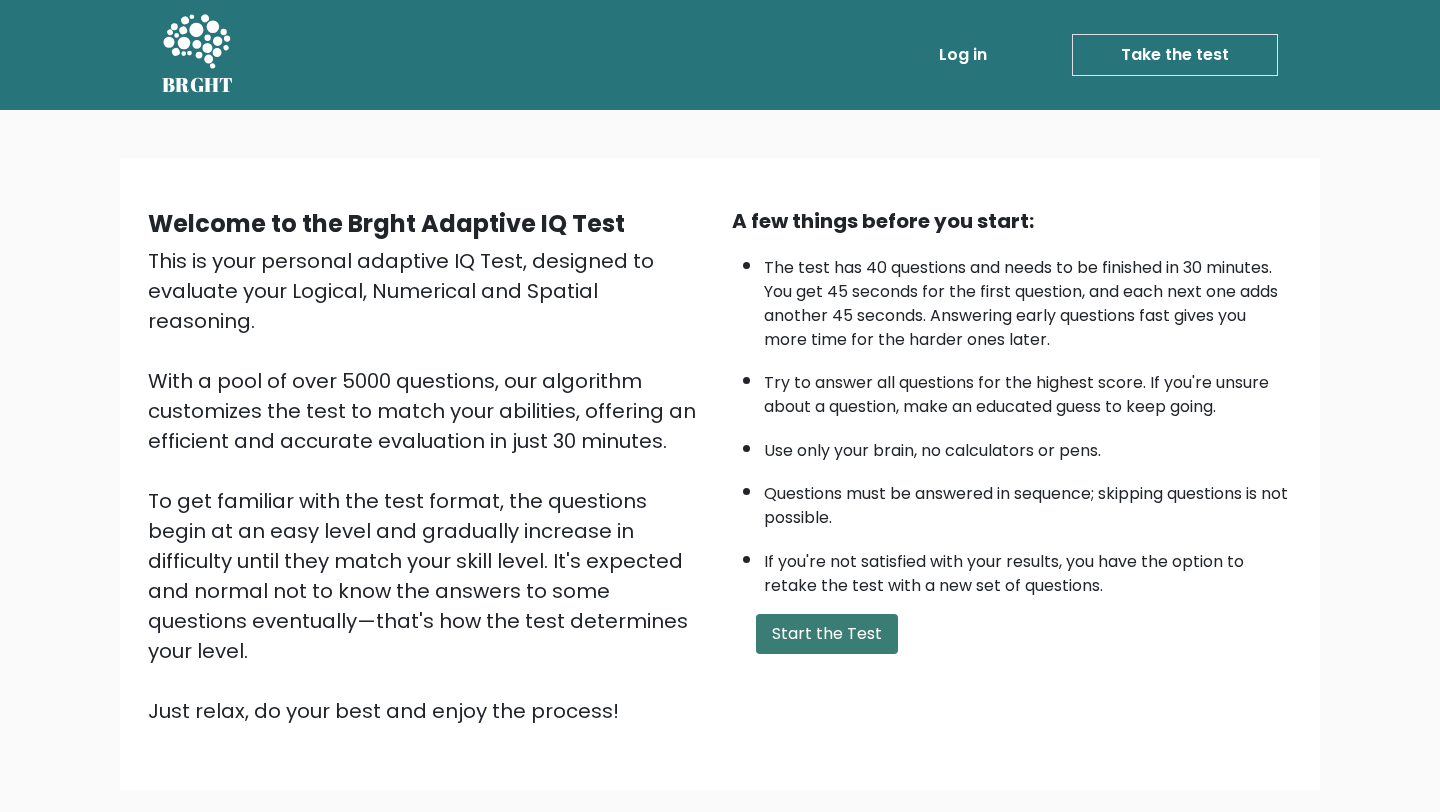 click on "Start the Test" at bounding box center (827, 634) 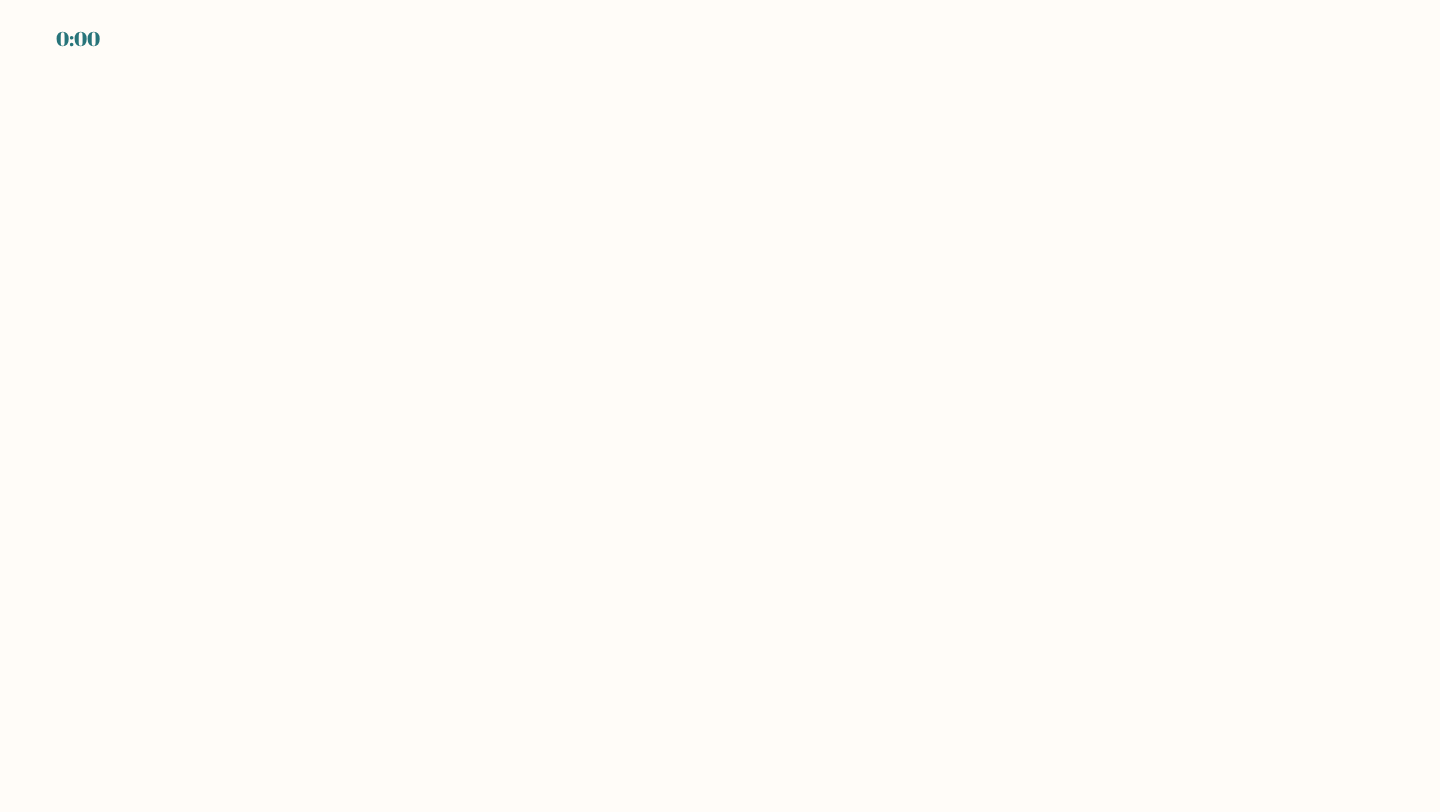 scroll, scrollTop: 0, scrollLeft: 0, axis: both 